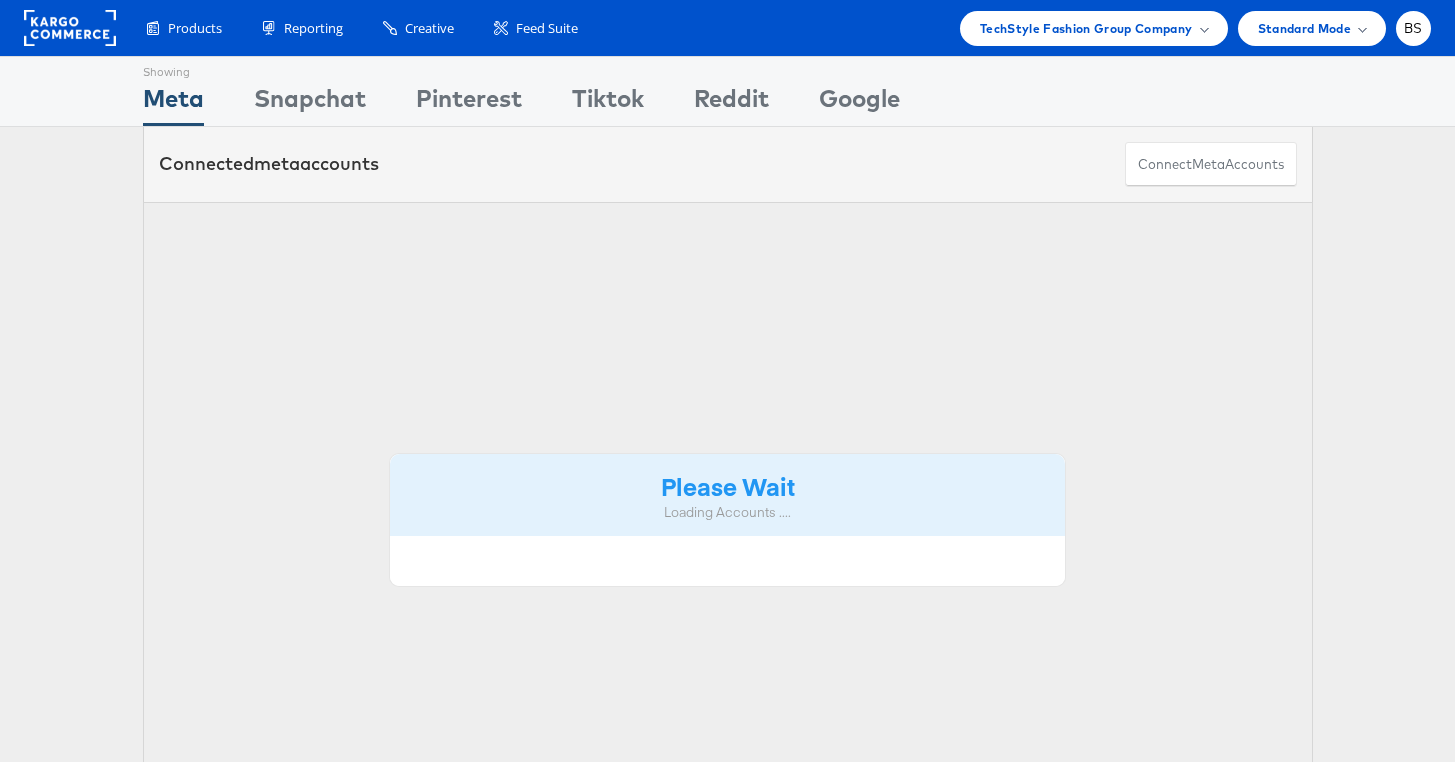 scroll, scrollTop: 0, scrollLeft: 0, axis: both 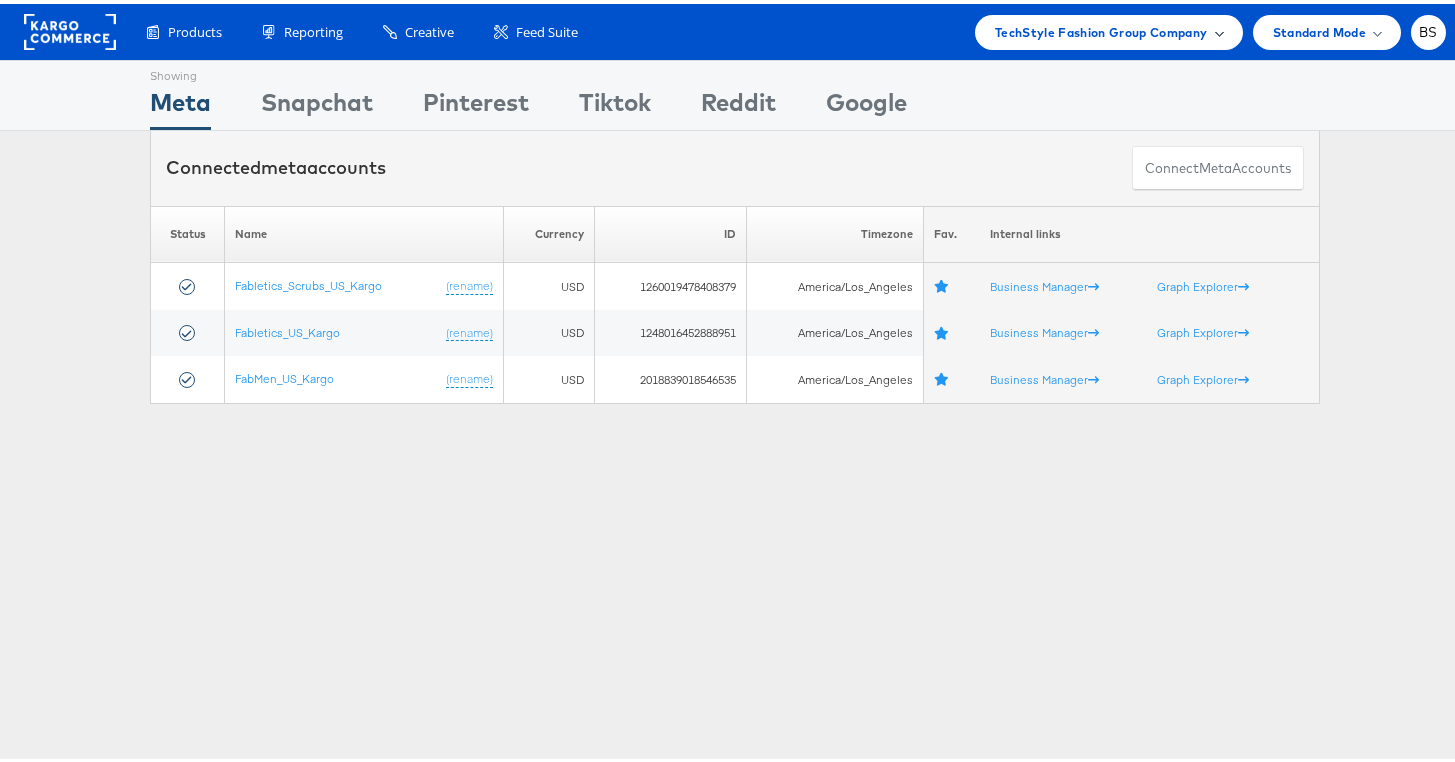 drag, startPoint x: 1113, startPoint y: 24, endPoint x: 1106, endPoint y: 103, distance: 79.30952 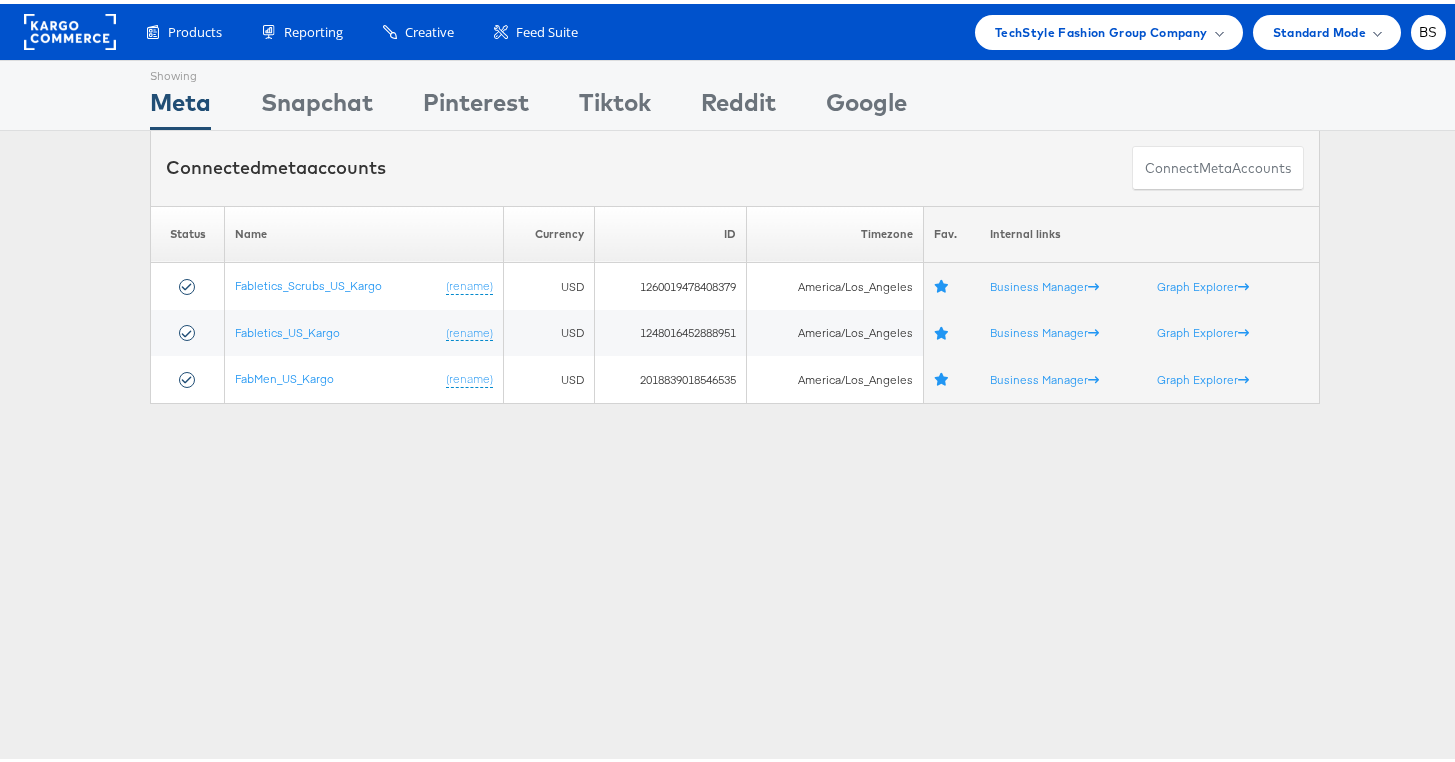 click on "TechStyle Fashion Group Company" at bounding box center [1101, 28] 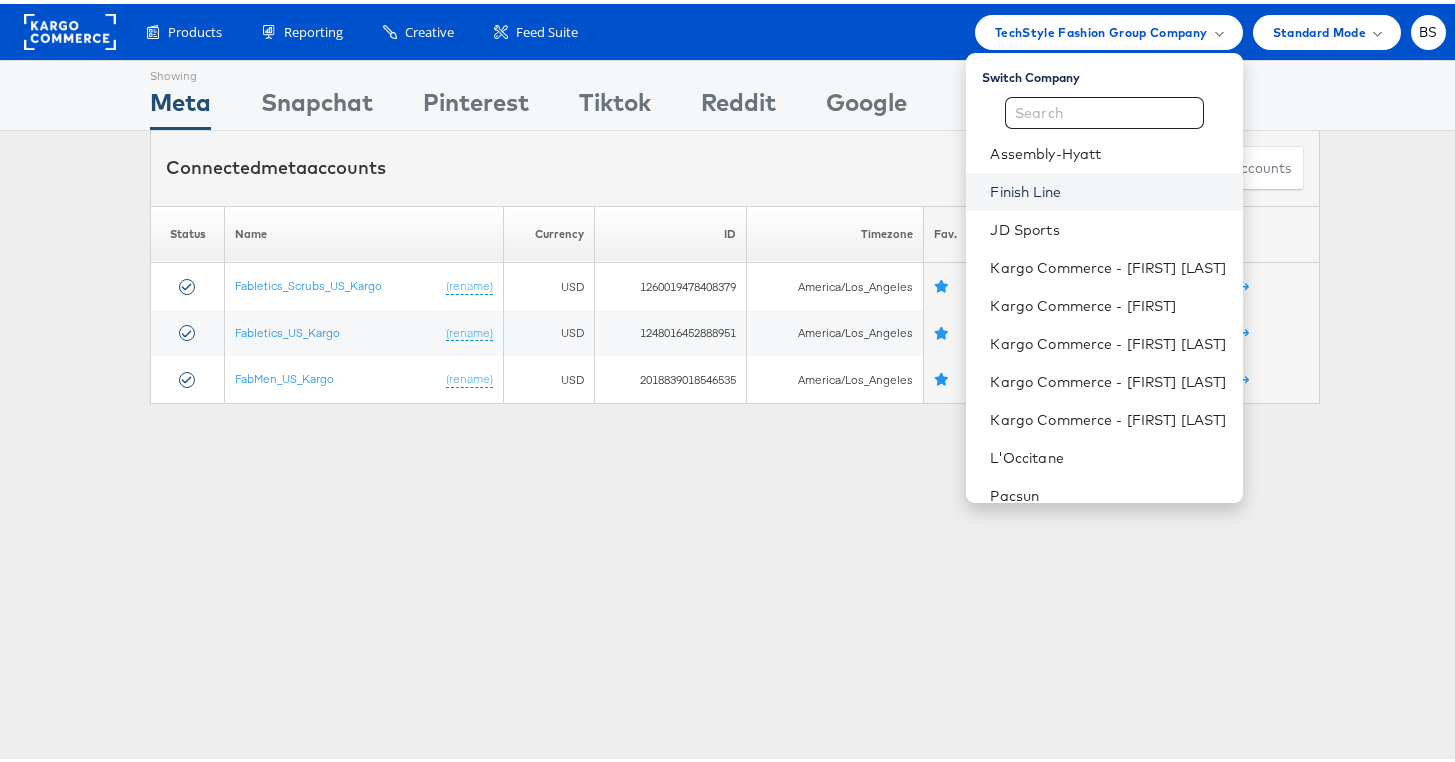 click on "Finish Line" at bounding box center (1108, 188) 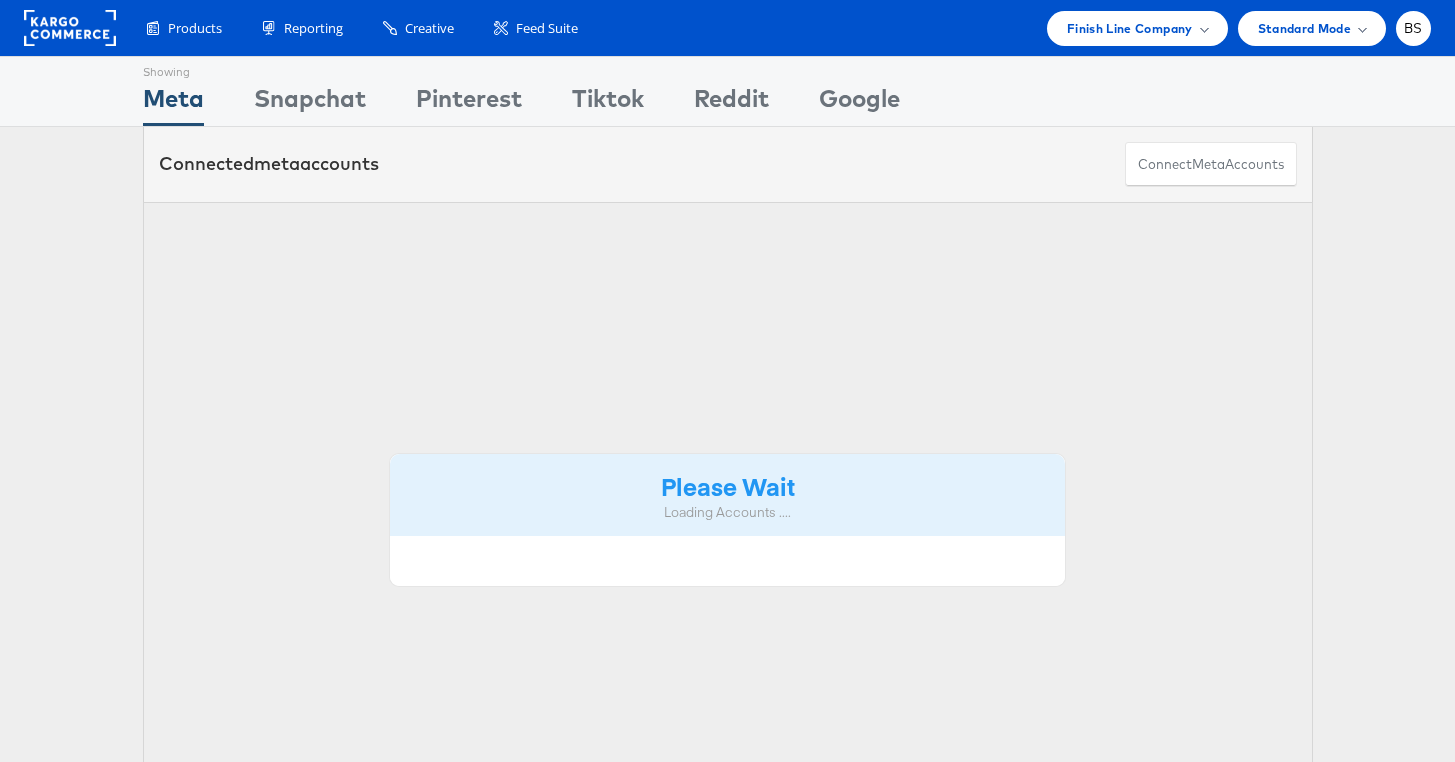 scroll, scrollTop: 0, scrollLeft: 0, axis: both 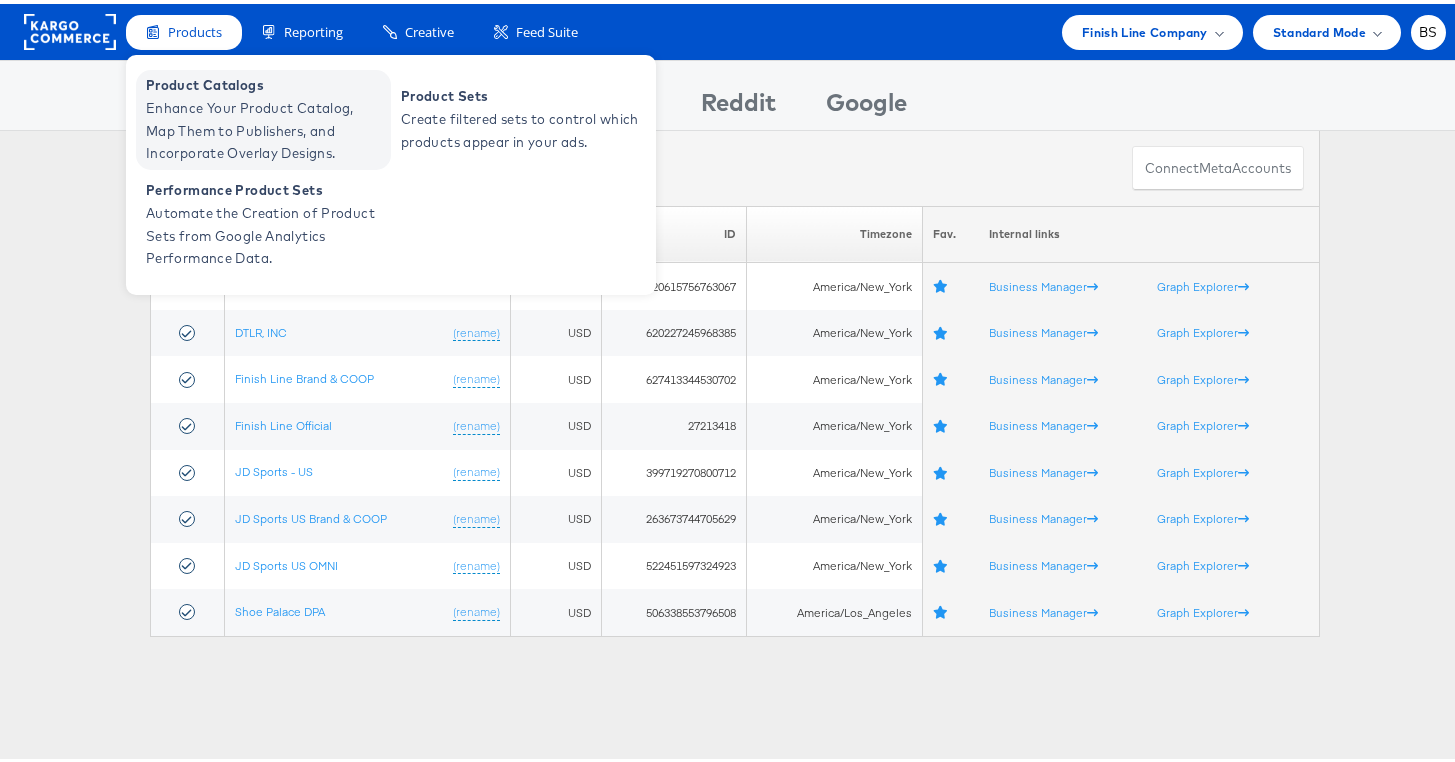click on "Enhance Your Product Catalog, Map Them to Publishers, and Incorporate Overlay Designs." at bounding box center (266, 127) 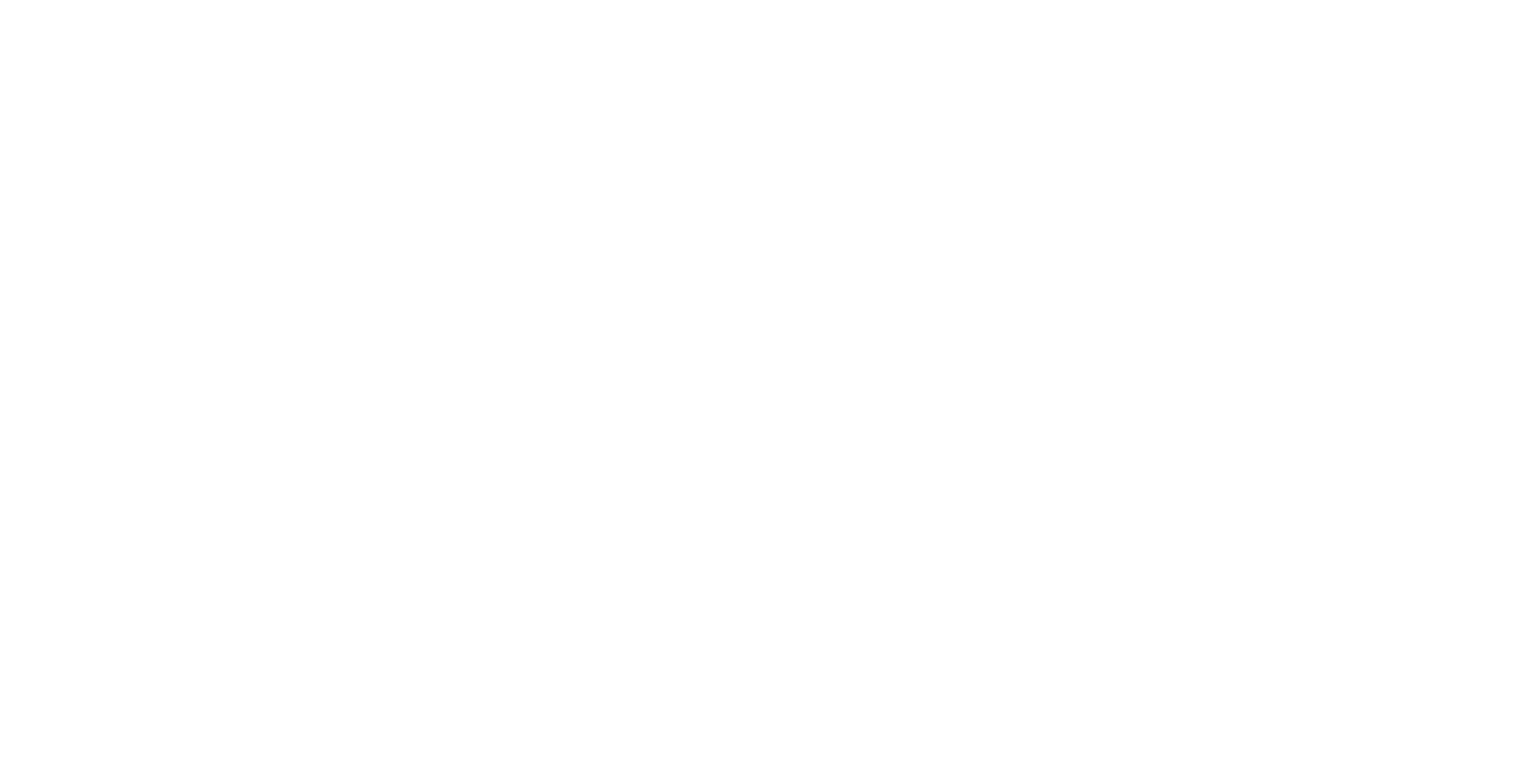 scroll, scrollTop: 0, scrollLeft: 0, axis: both 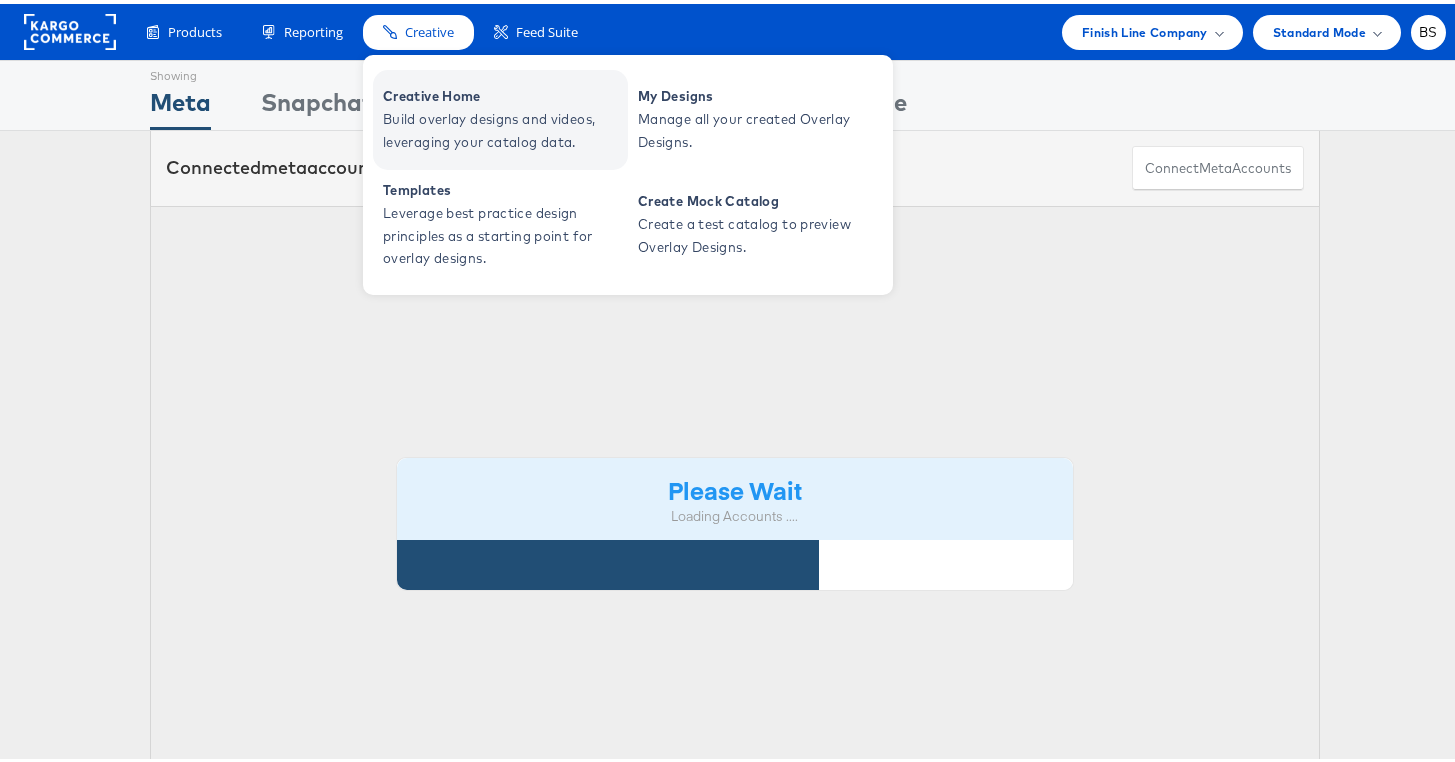 click on "Creative Home" at bounding box center (503, 92) 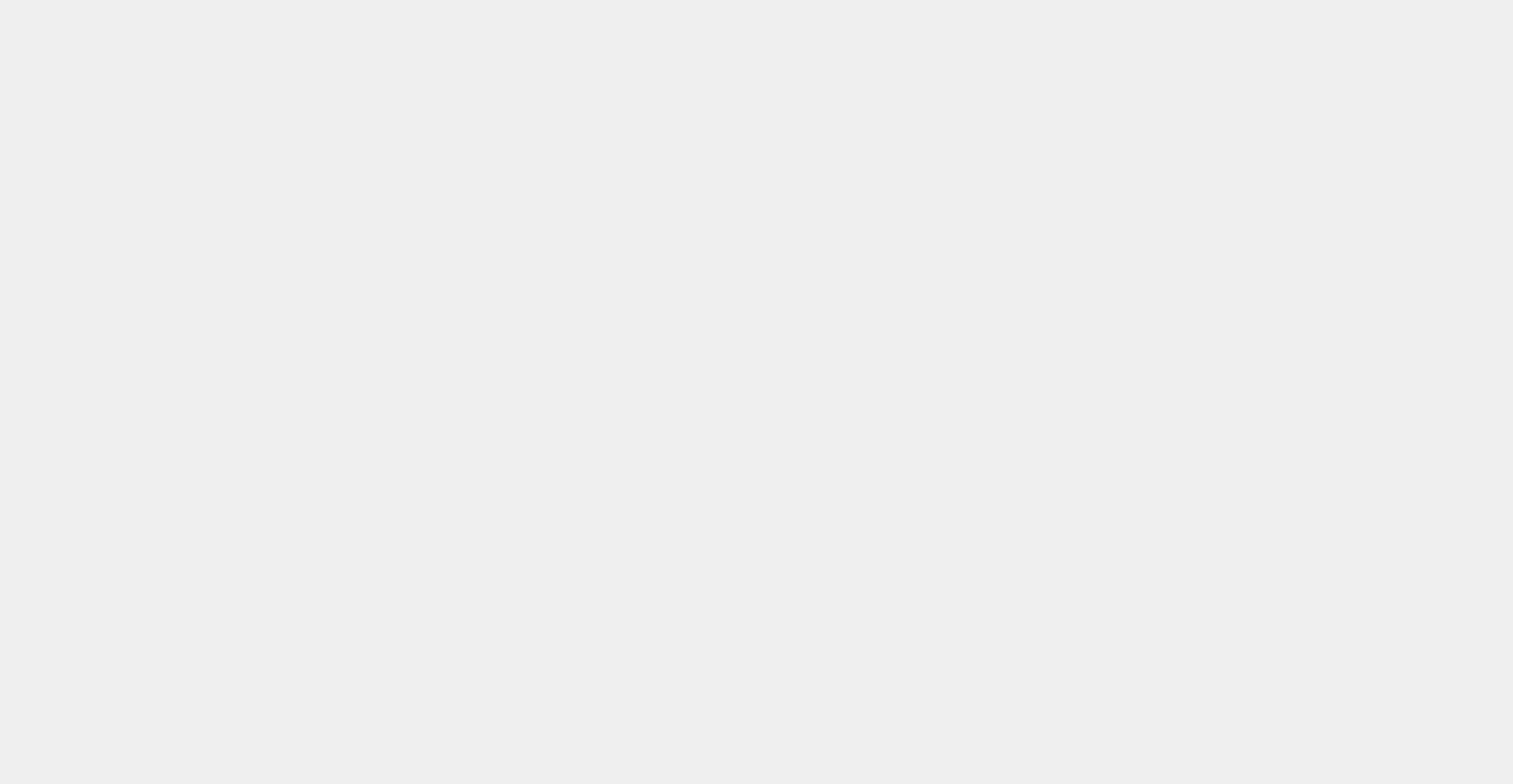 scroll, scrollTop: 0, scrollLeft: 0, axis: both 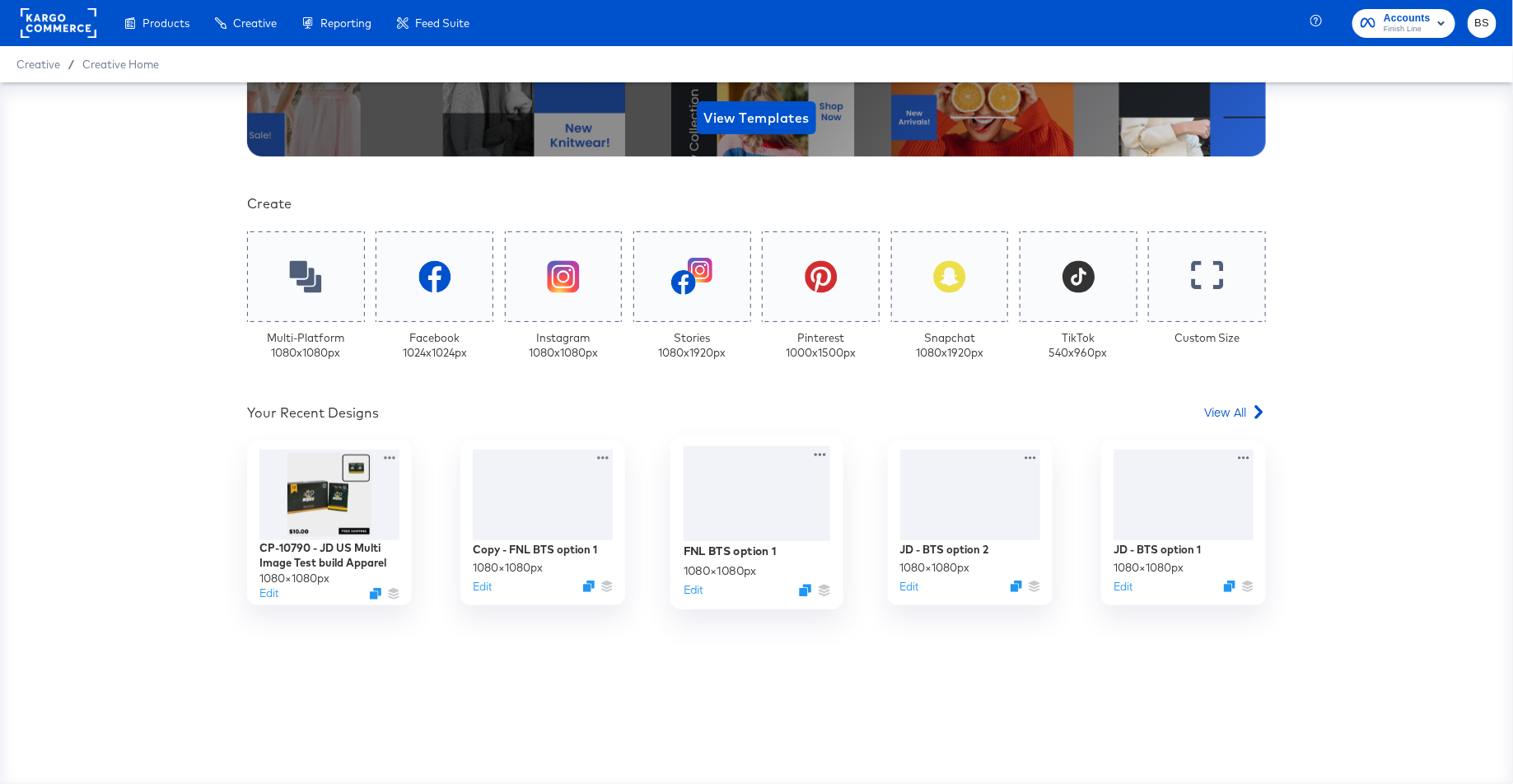 click at bounding box center [756, 493] 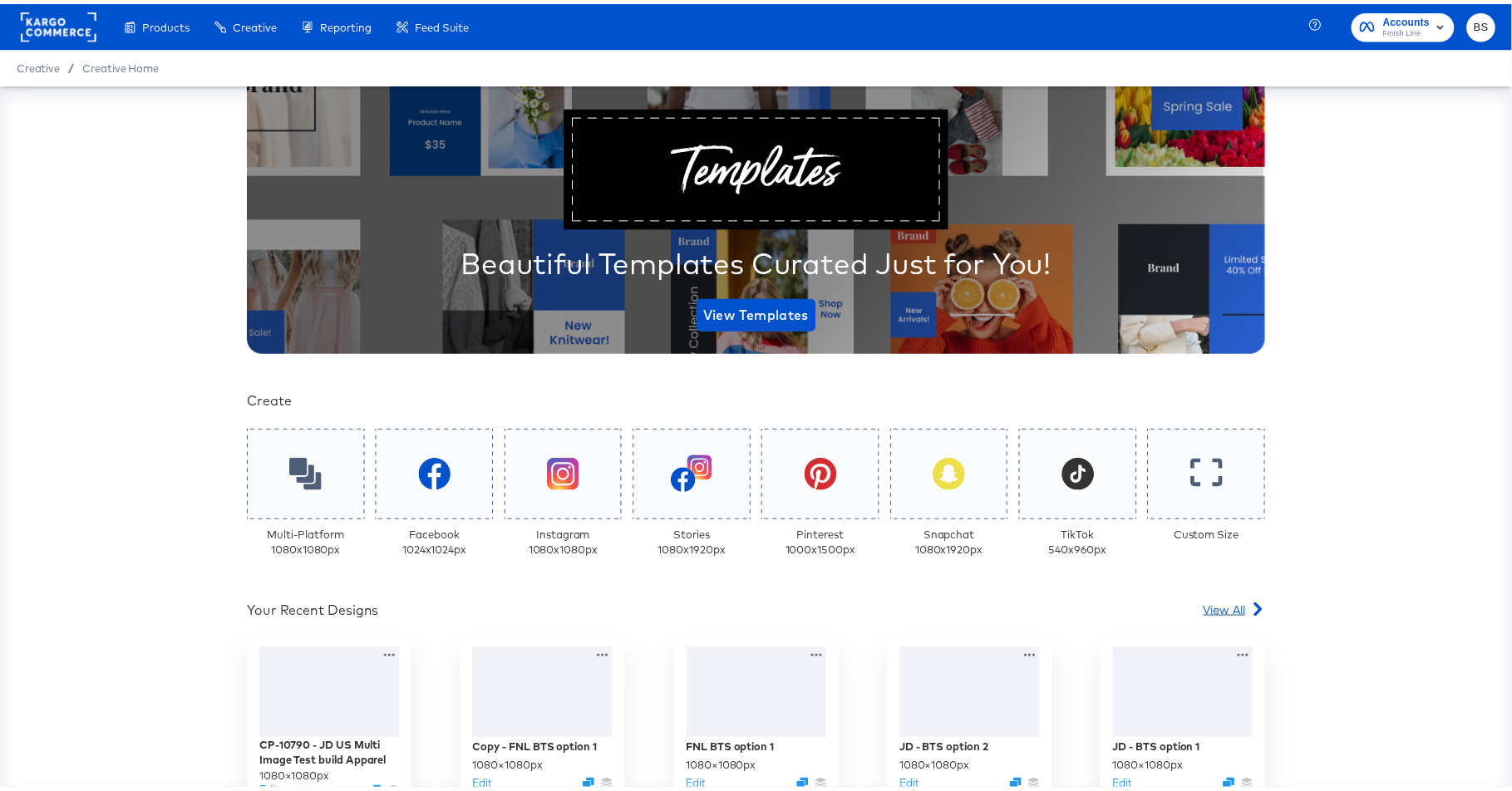 scroll, scrollTop: 162, scrollLeft: 0, axis: vertical 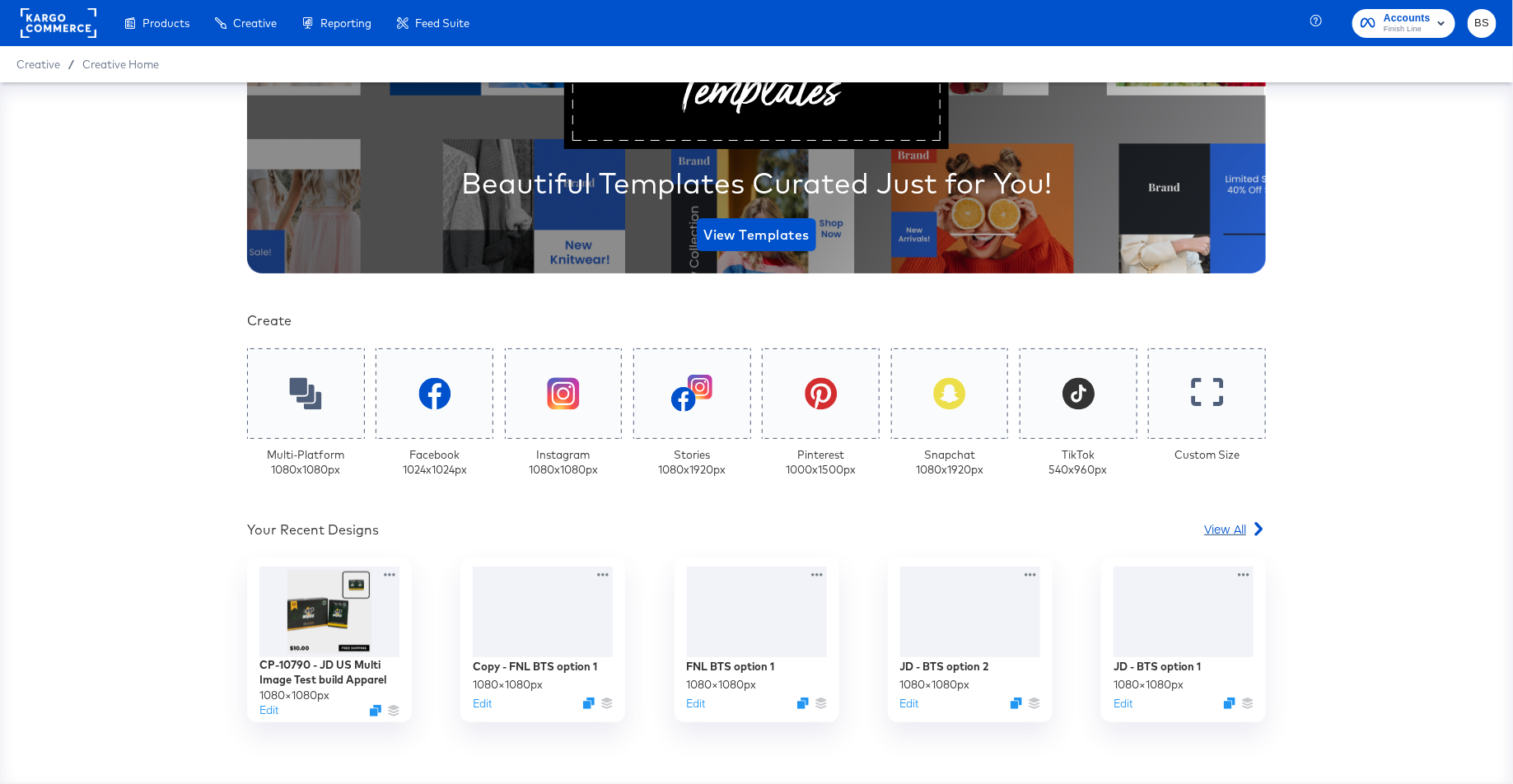 drag, startPoint x: 1228, startPoint y: 525, endPoint x: 1246, endPoint y: 525, distance: 18 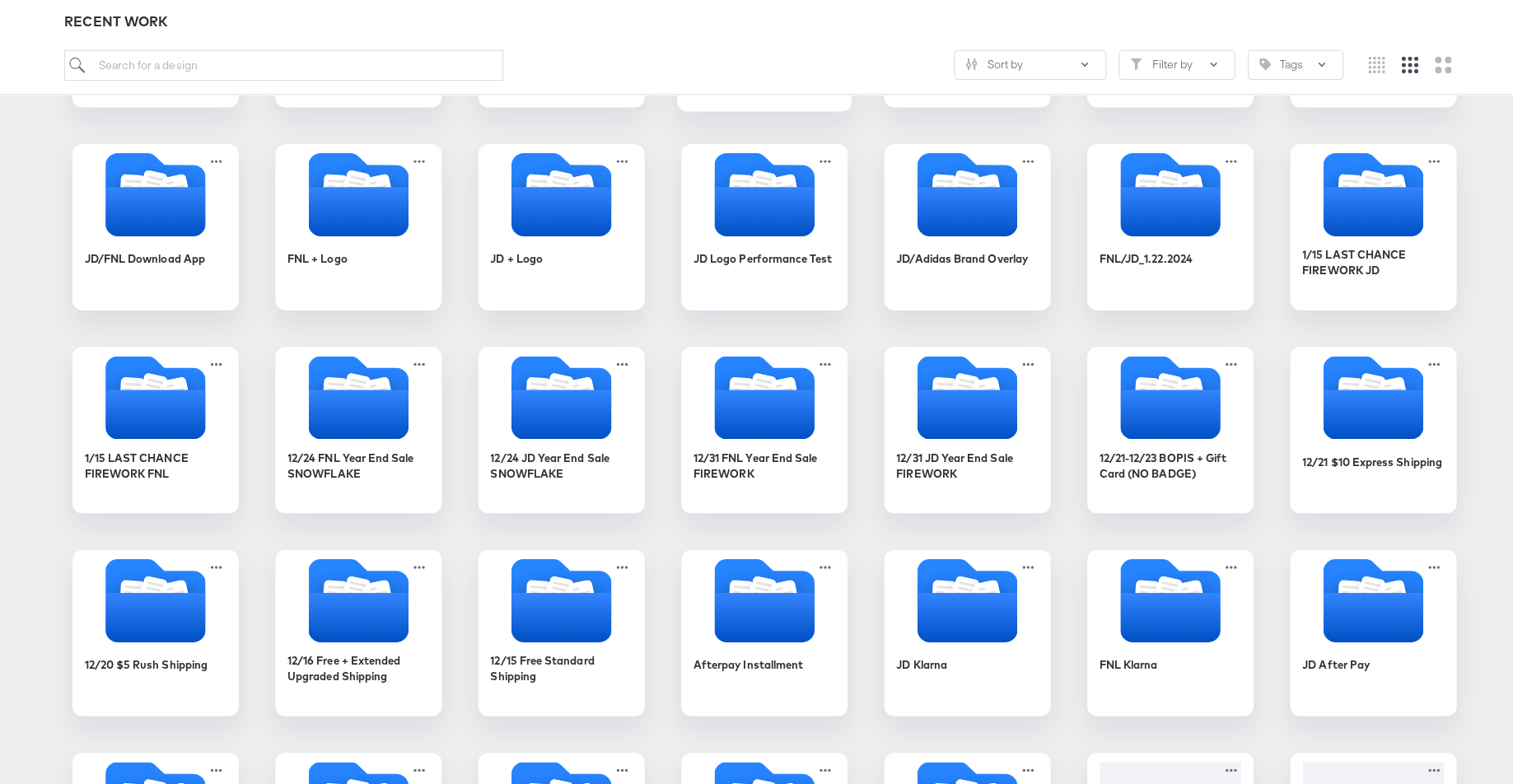 scroll, scrollTop: 0, scrollLeft: 0, axis: both 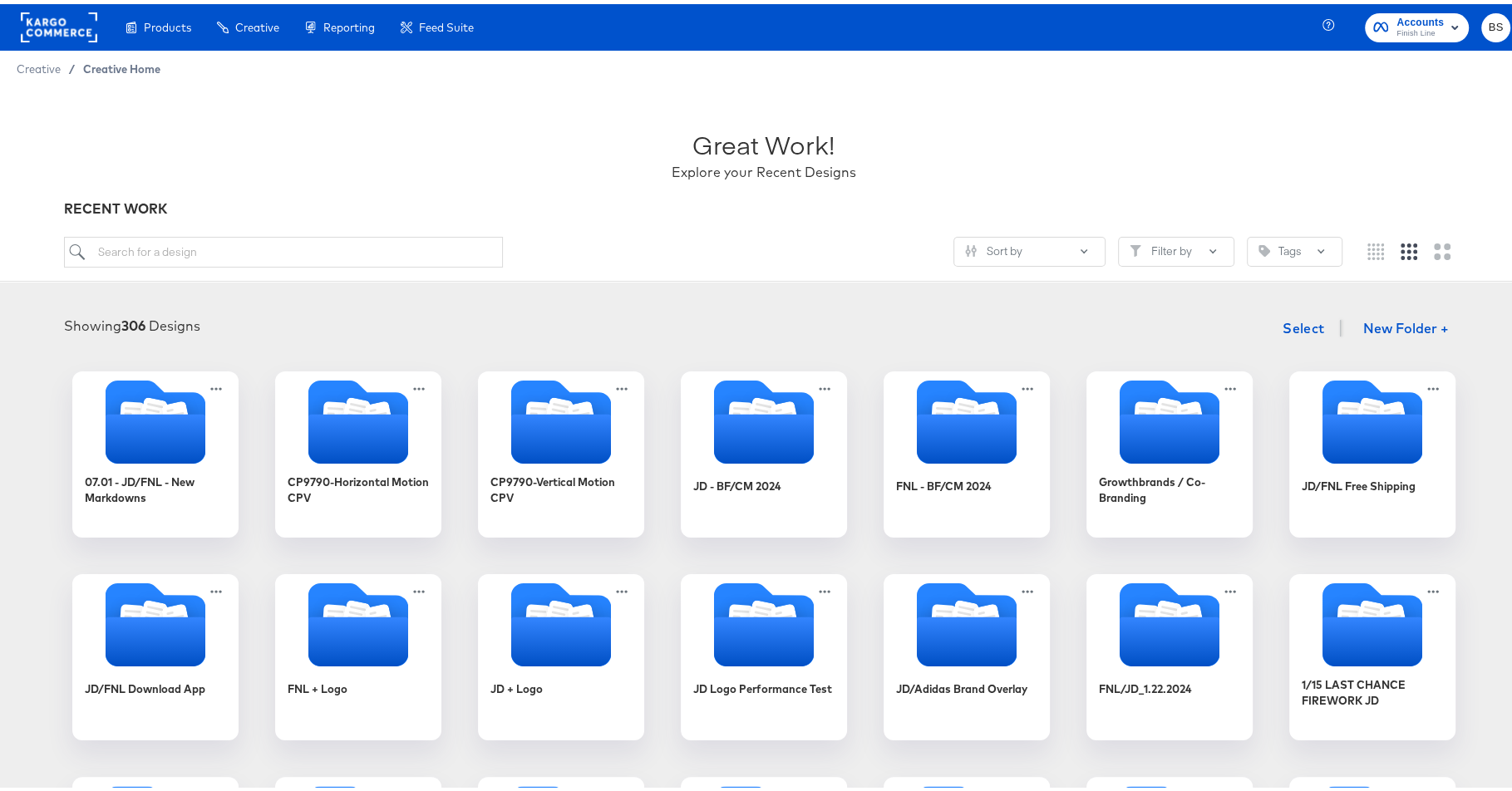 click on "Creative Home" at bounding box center (121, 65) 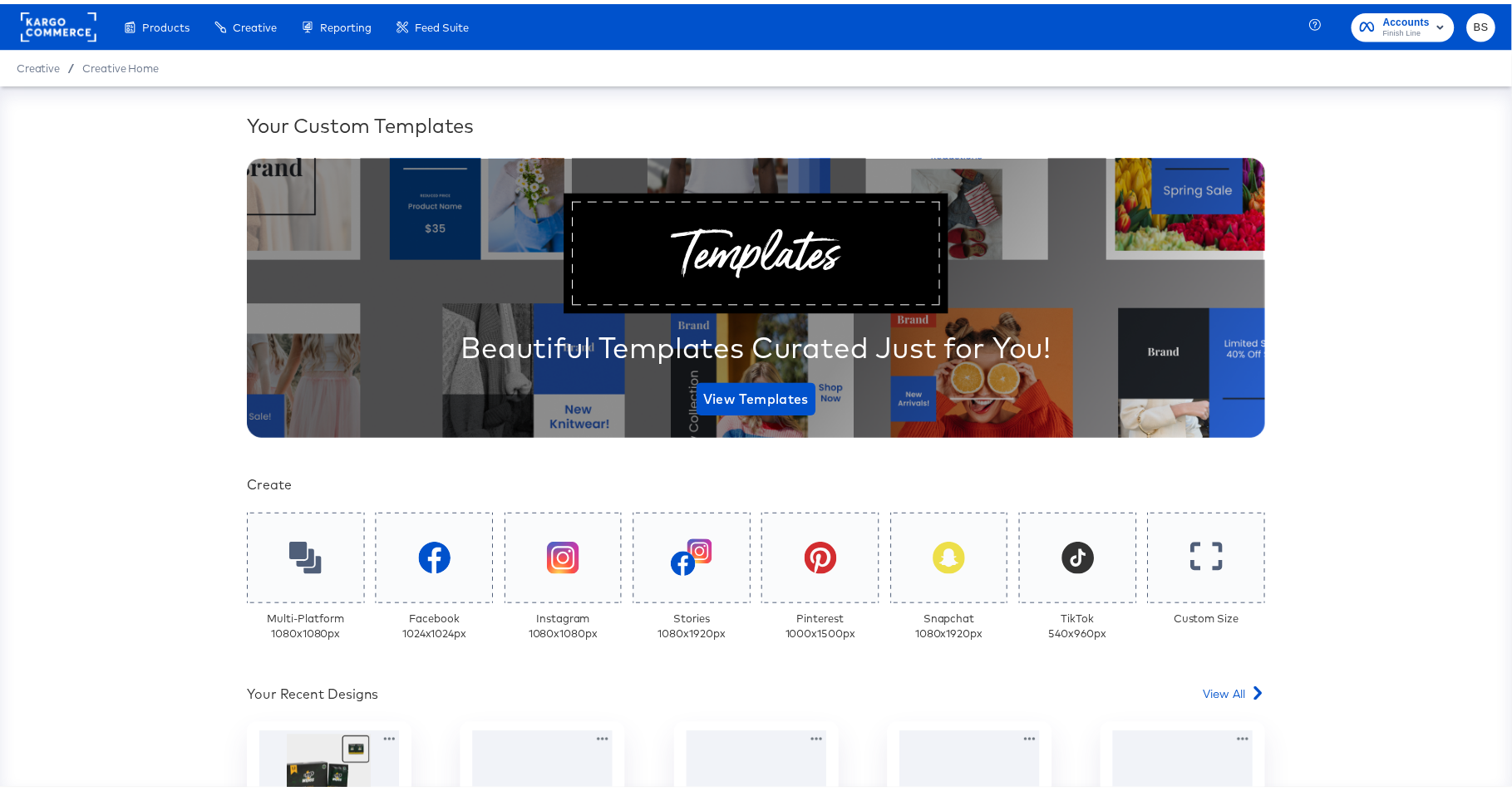 scroll, scrollTop: 243, scrollLeft: 0, axis: vertical 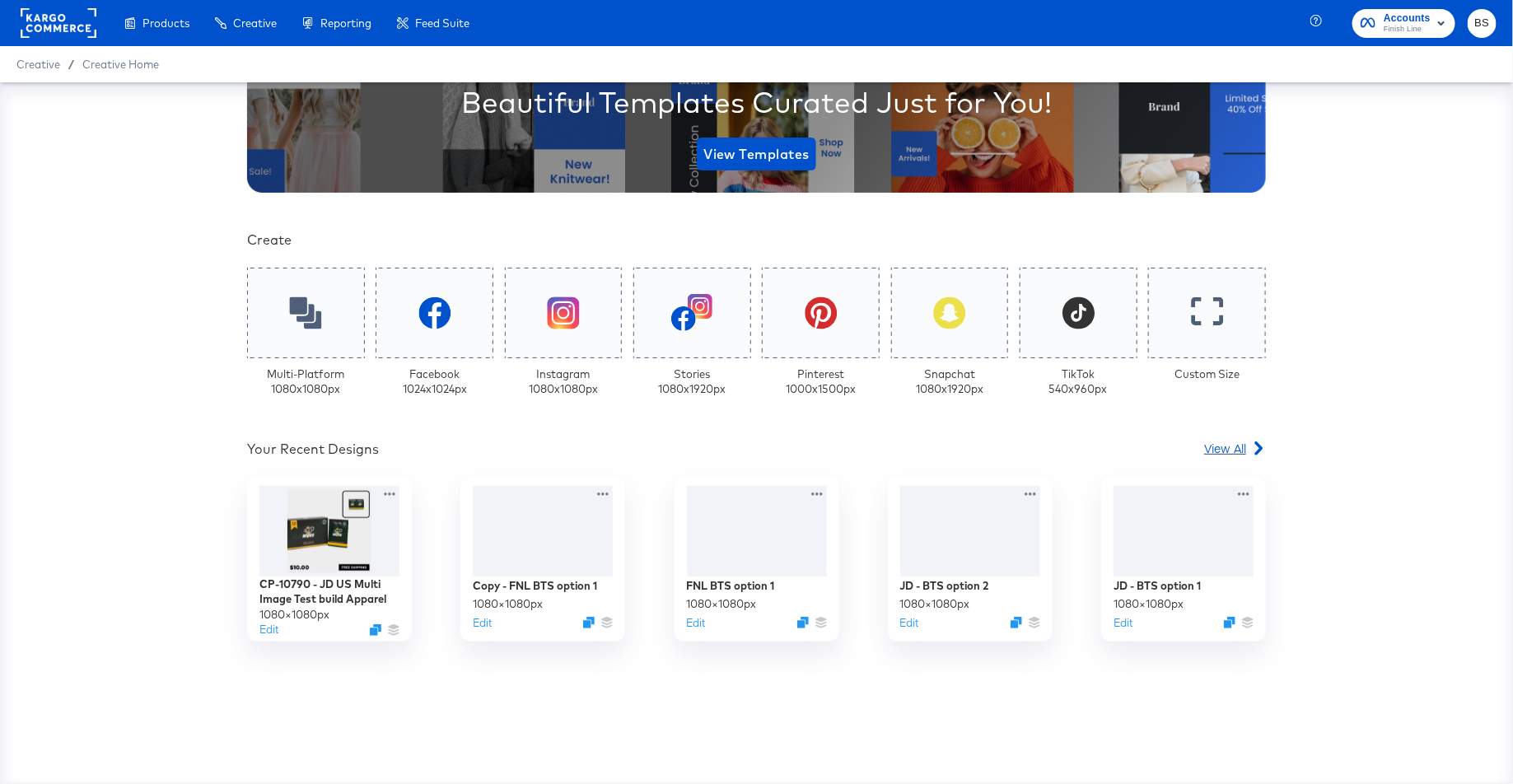 click on "View All" at bounding box center (1225, 448) 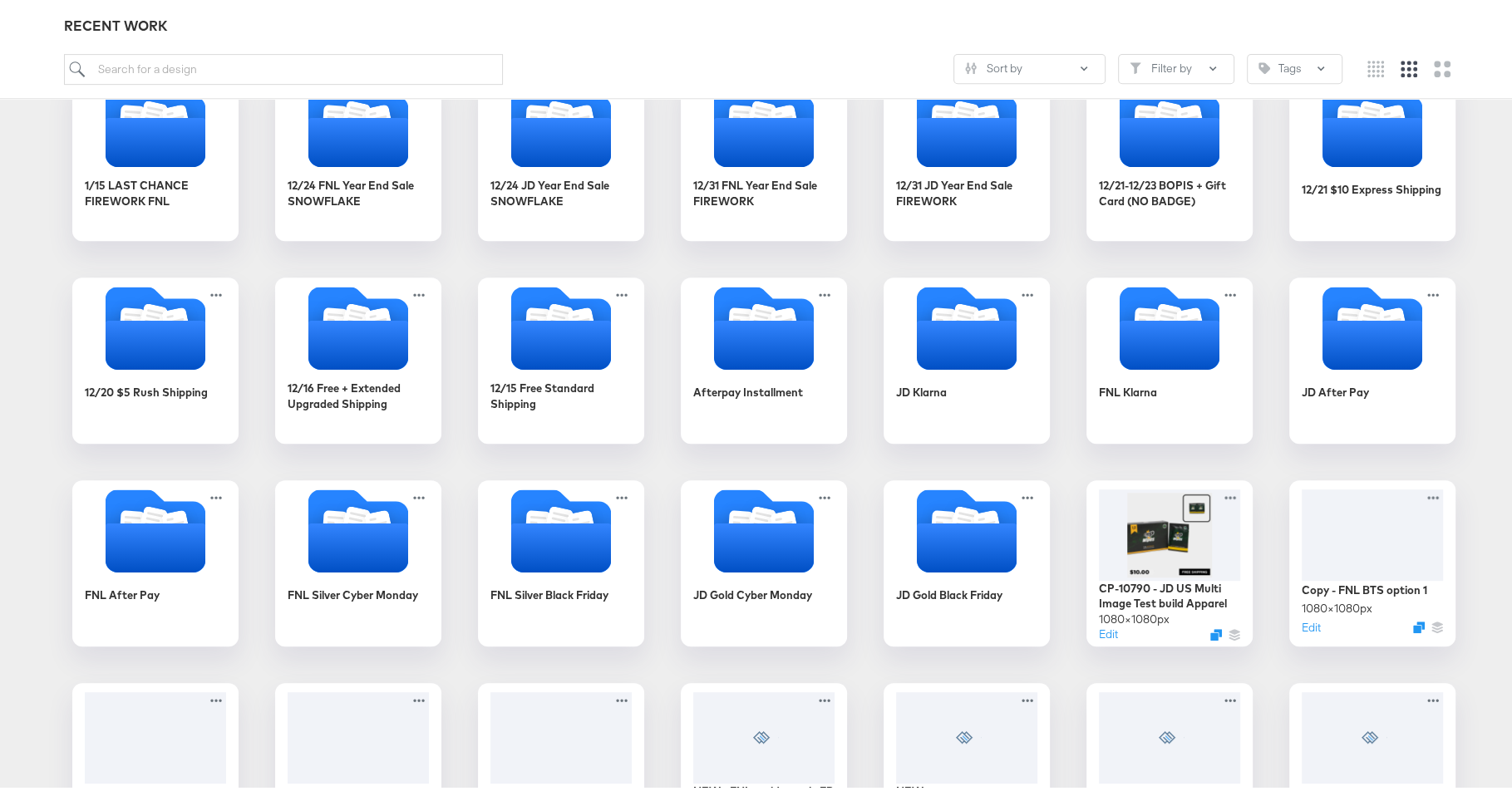 scroll, scrollTop: 973, scrollLeft: 0, axis: vertical 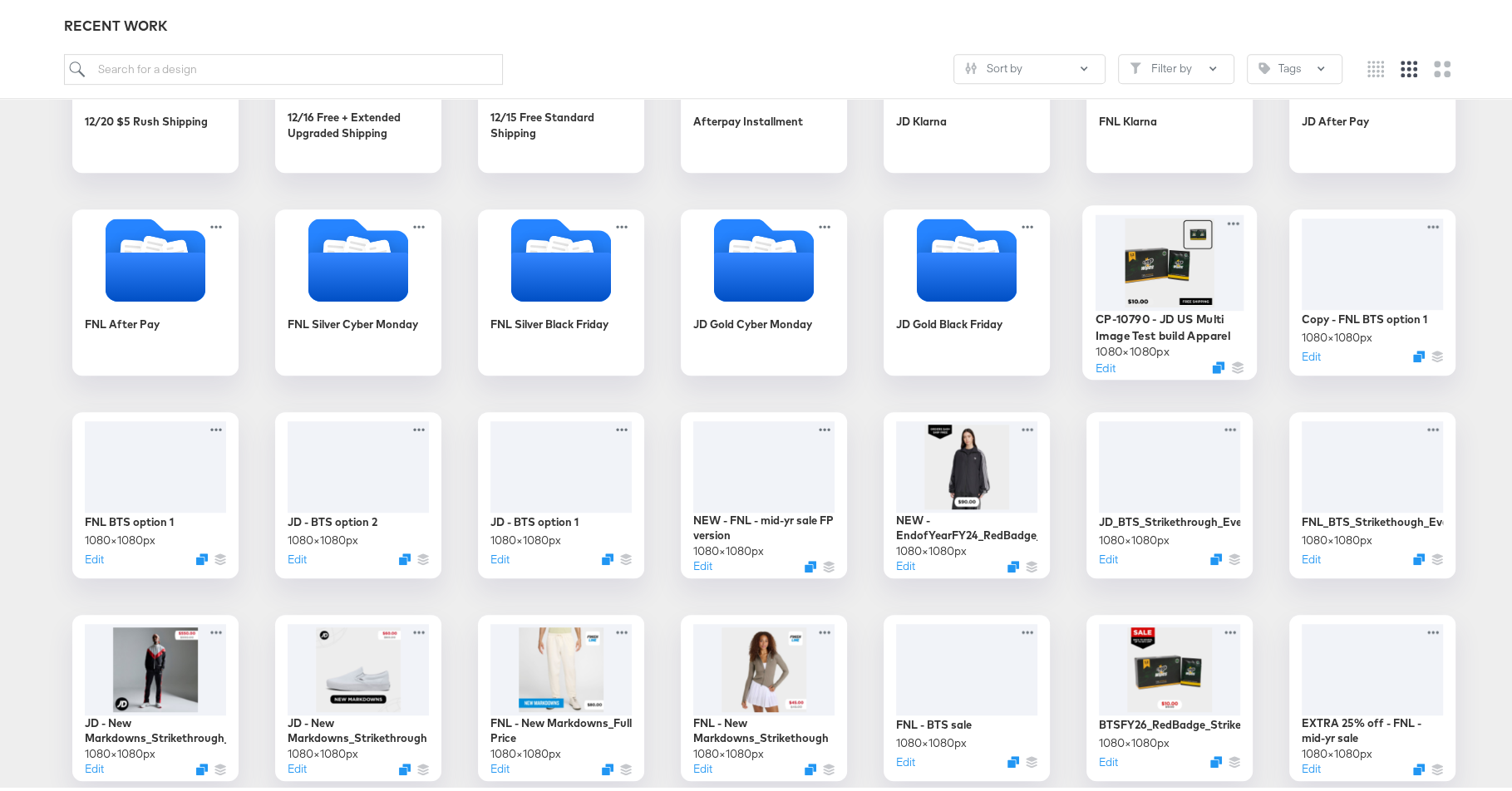 click at bounding box center (1169, 258) 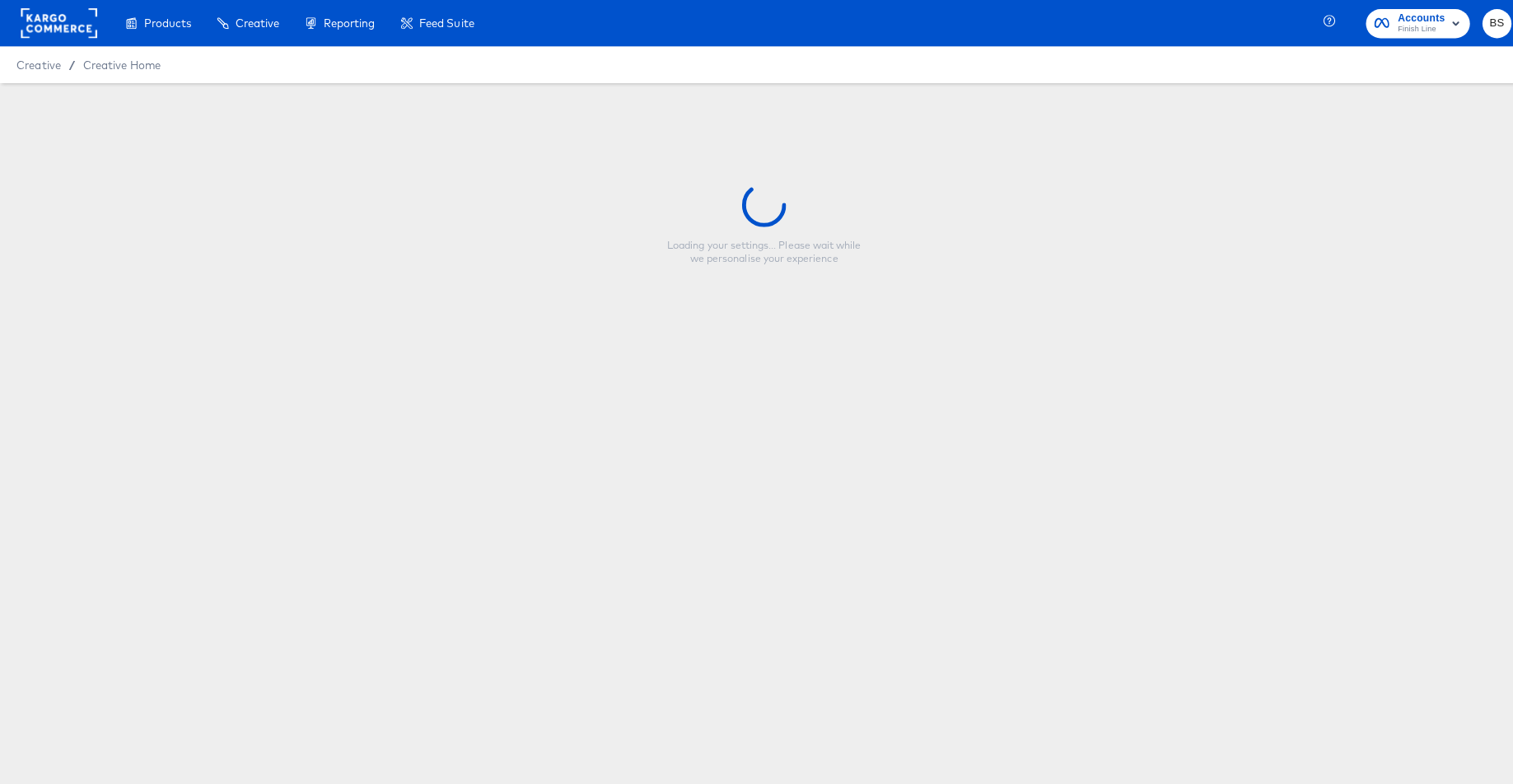 scroll, scrollTop: 0, scrollLeft: 0, axis: both 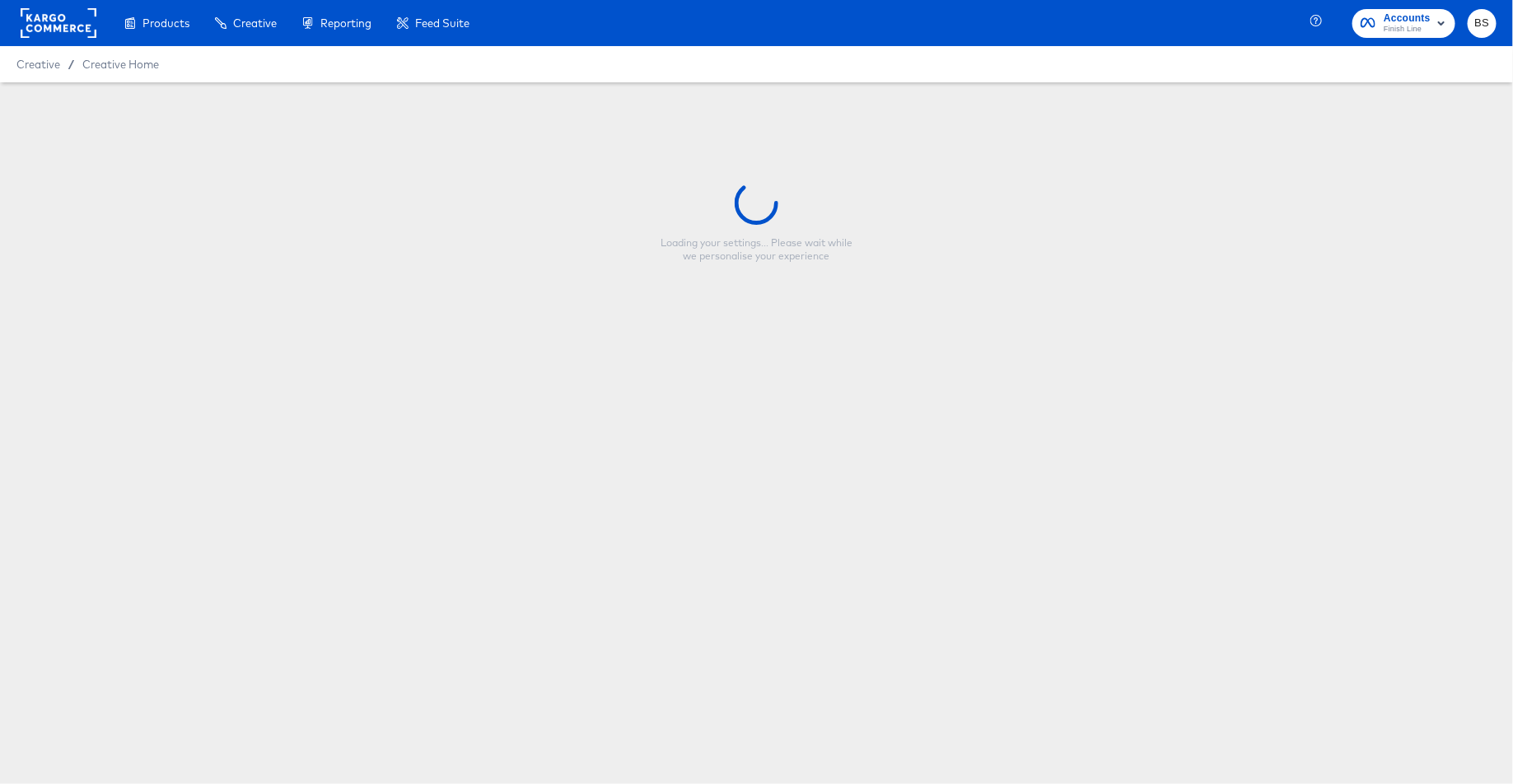 type on "CP-10790 - JD US Multi Image Test build Apparel" 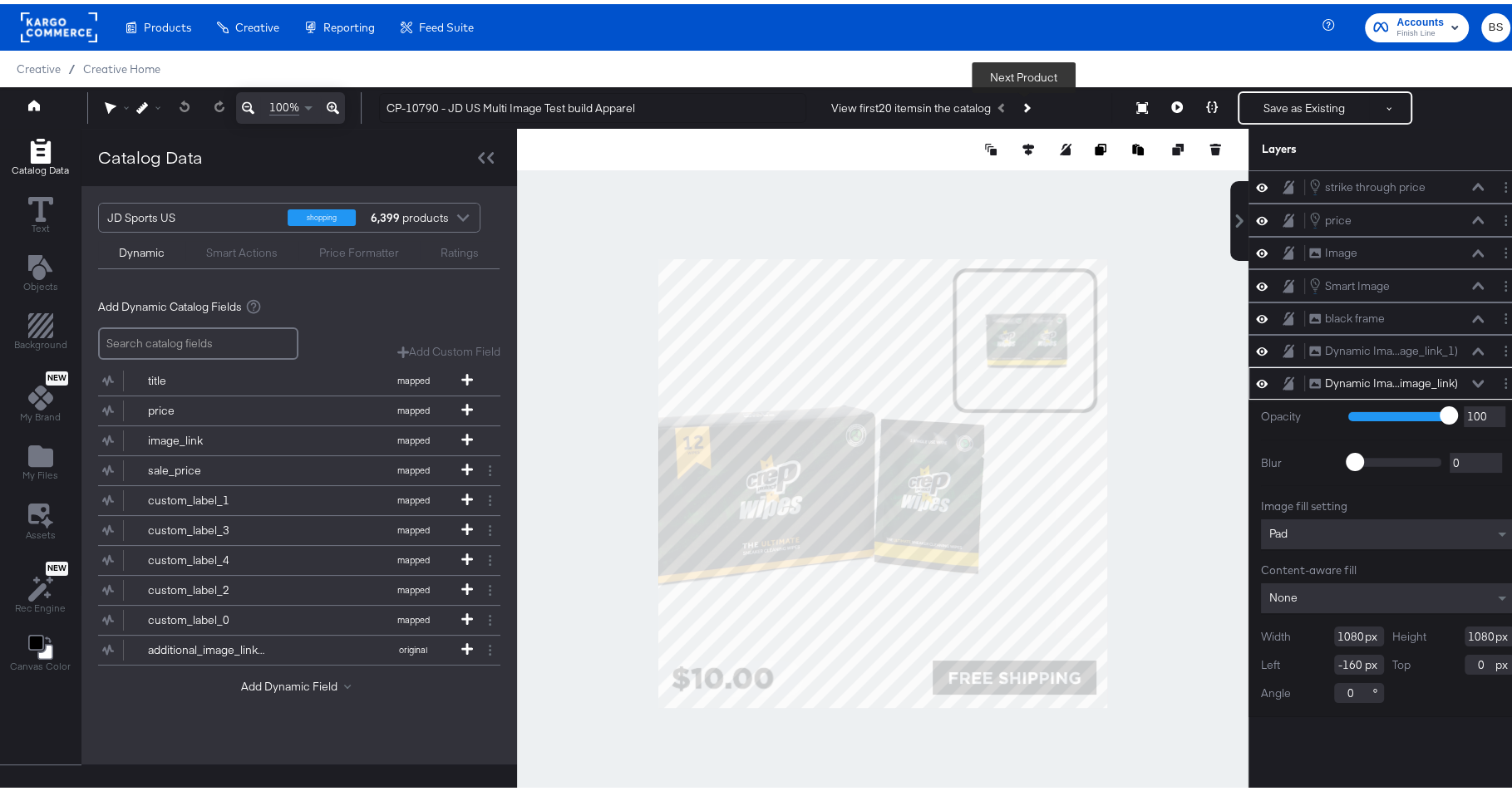 click at bounding box center [1026, 104] 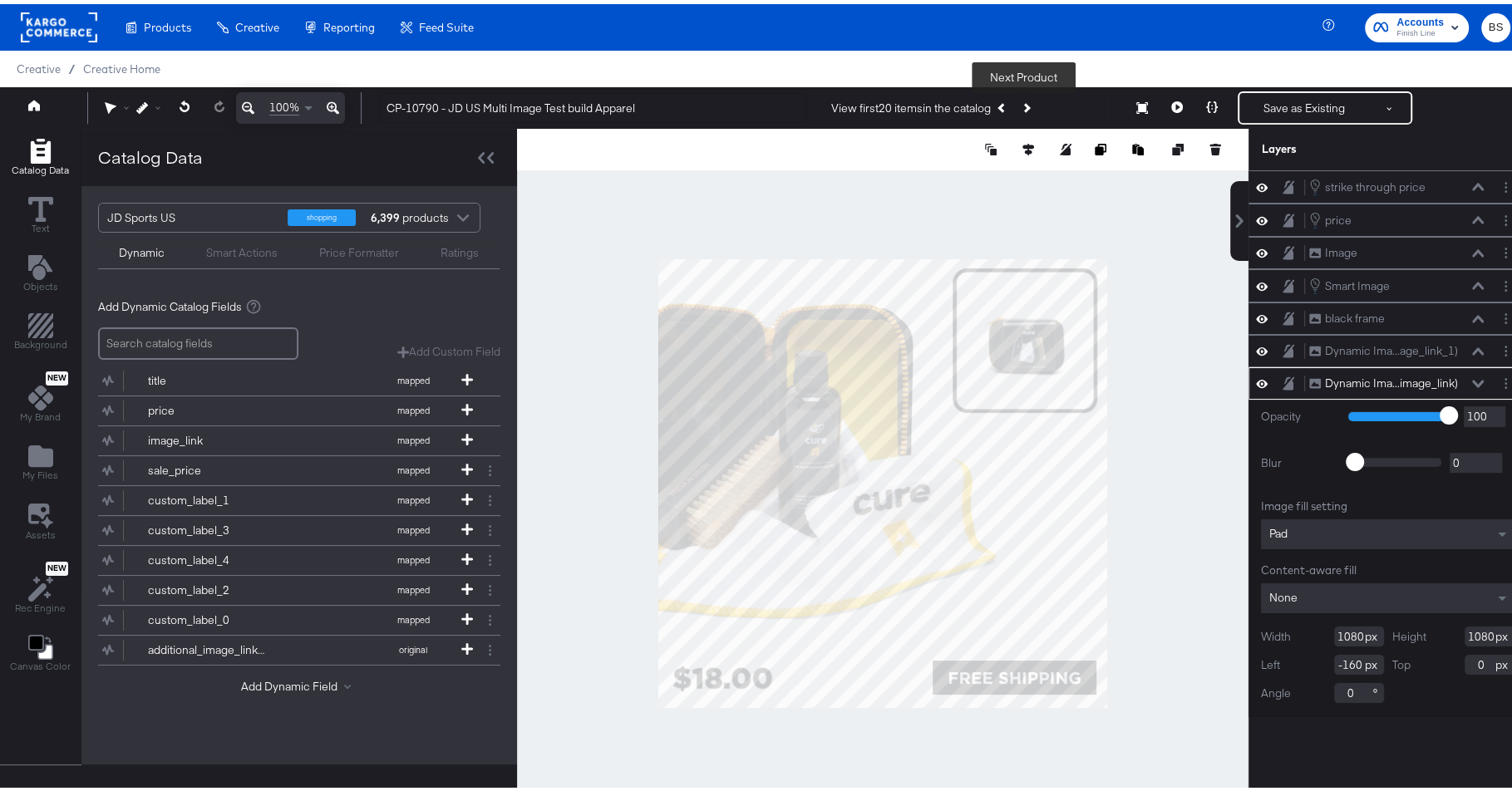 click at bounding box center (1026, 104) 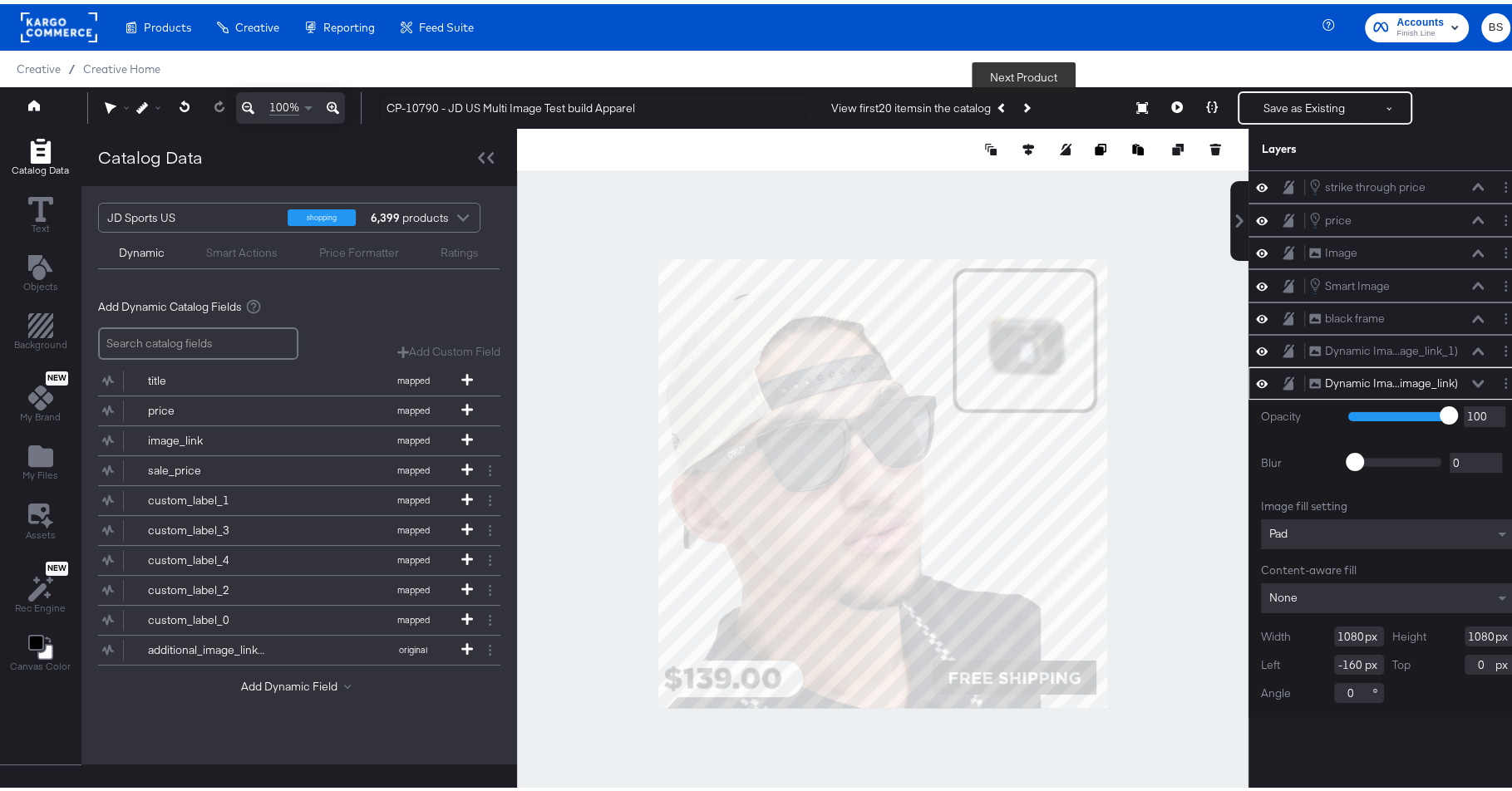 click at bounding box center (1026, 104) 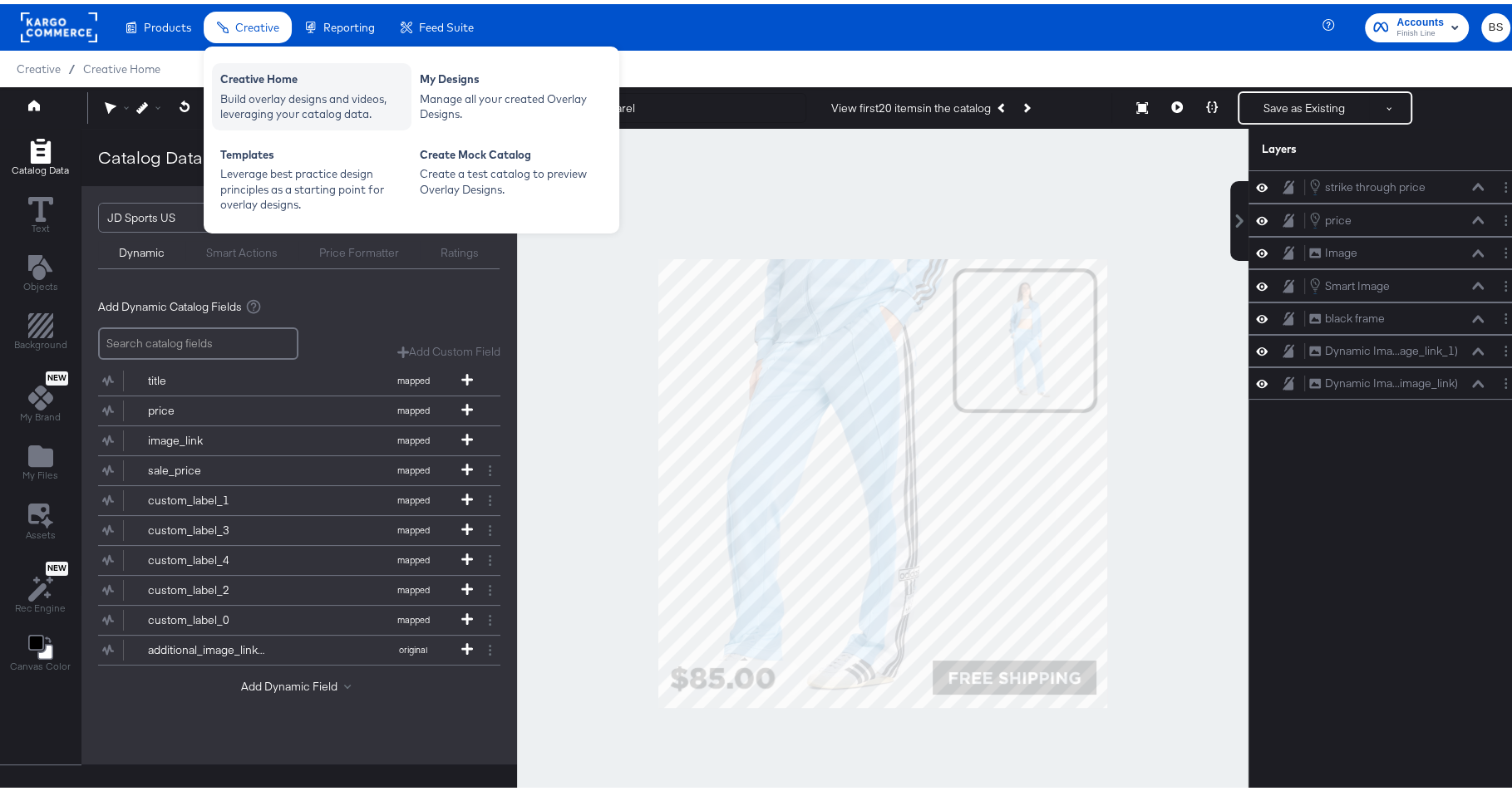 click on "Build overlay designs and videos, leveraging your catalog data." at bounding box center (312, 102) 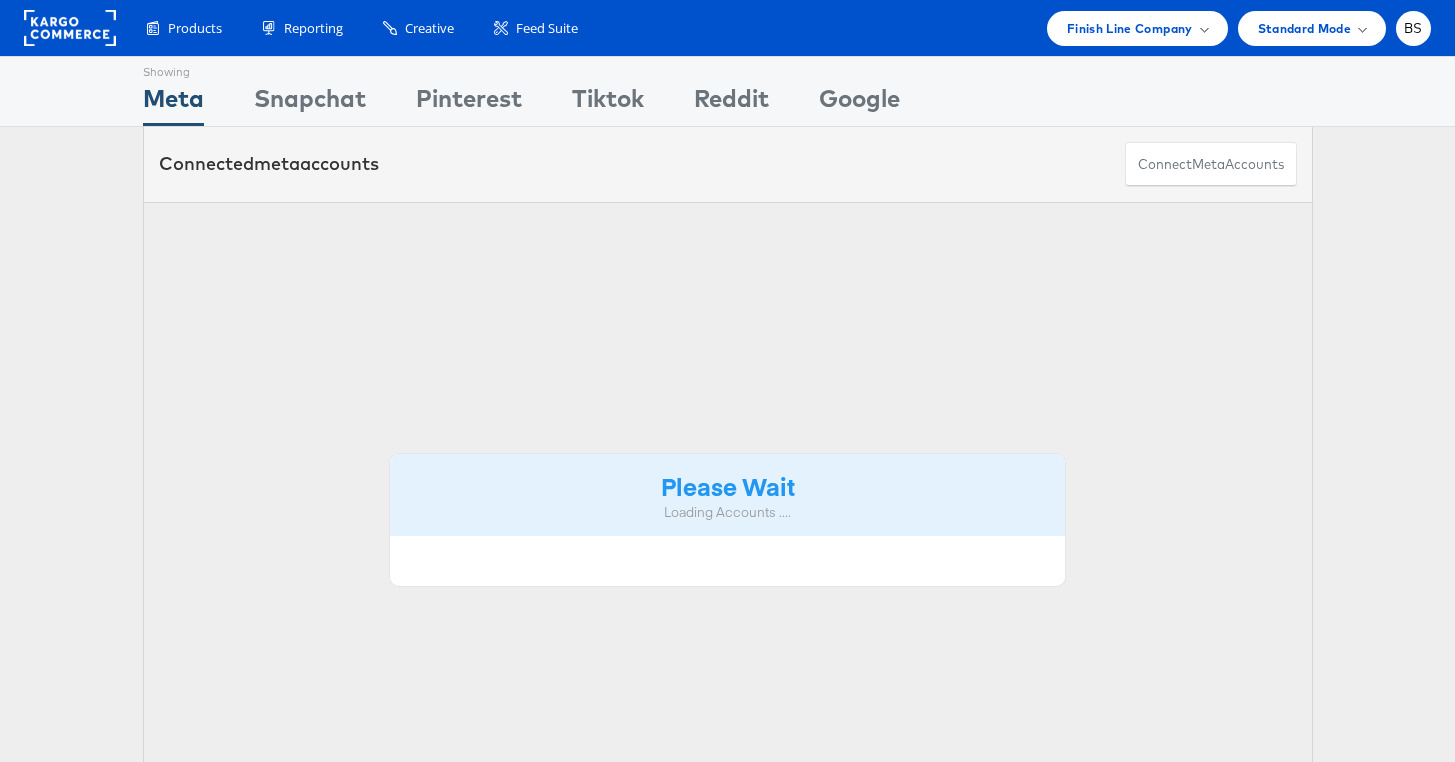 scroll, scrollTop: 0, scrollLeft: 0, axis: both 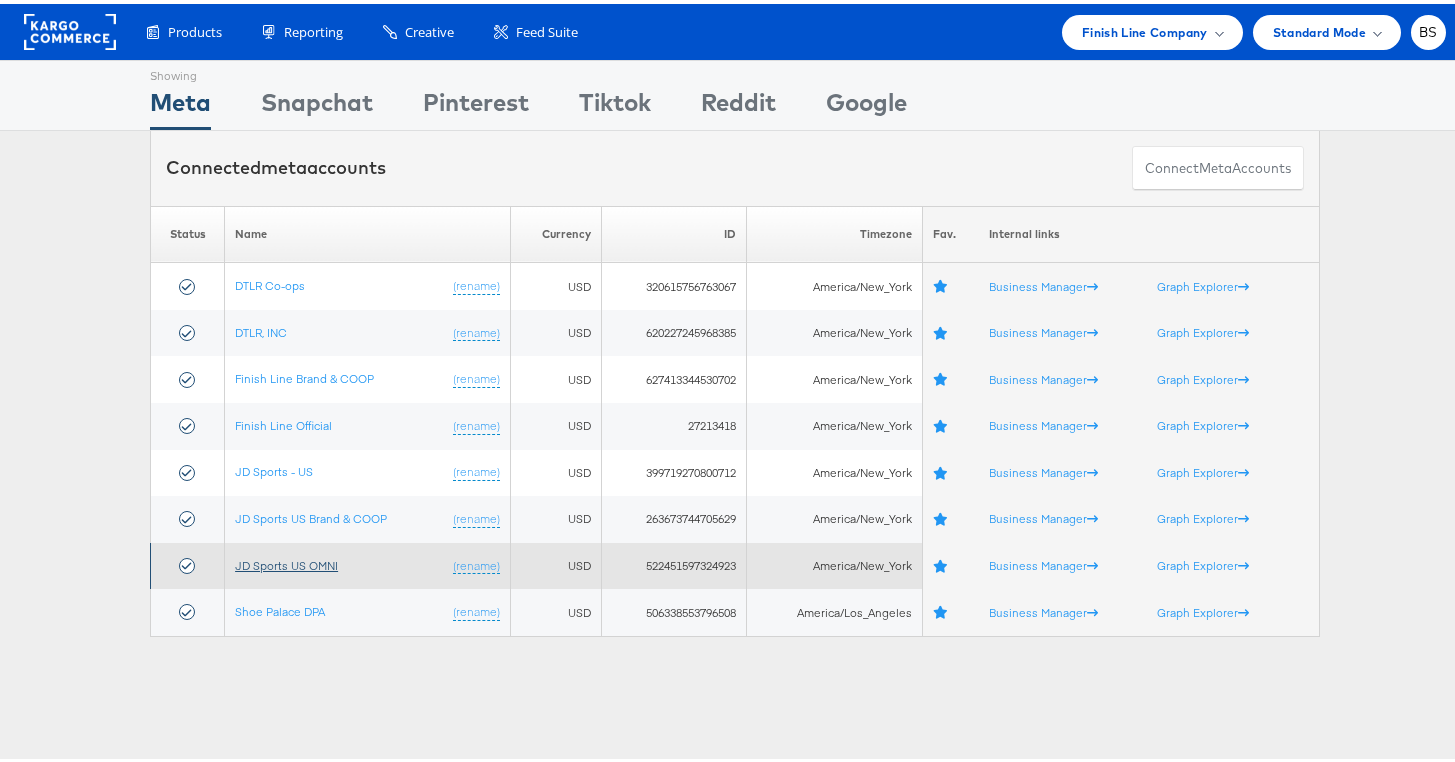 click on "JD Sports US OMNI" at bounding box center (286, 561) 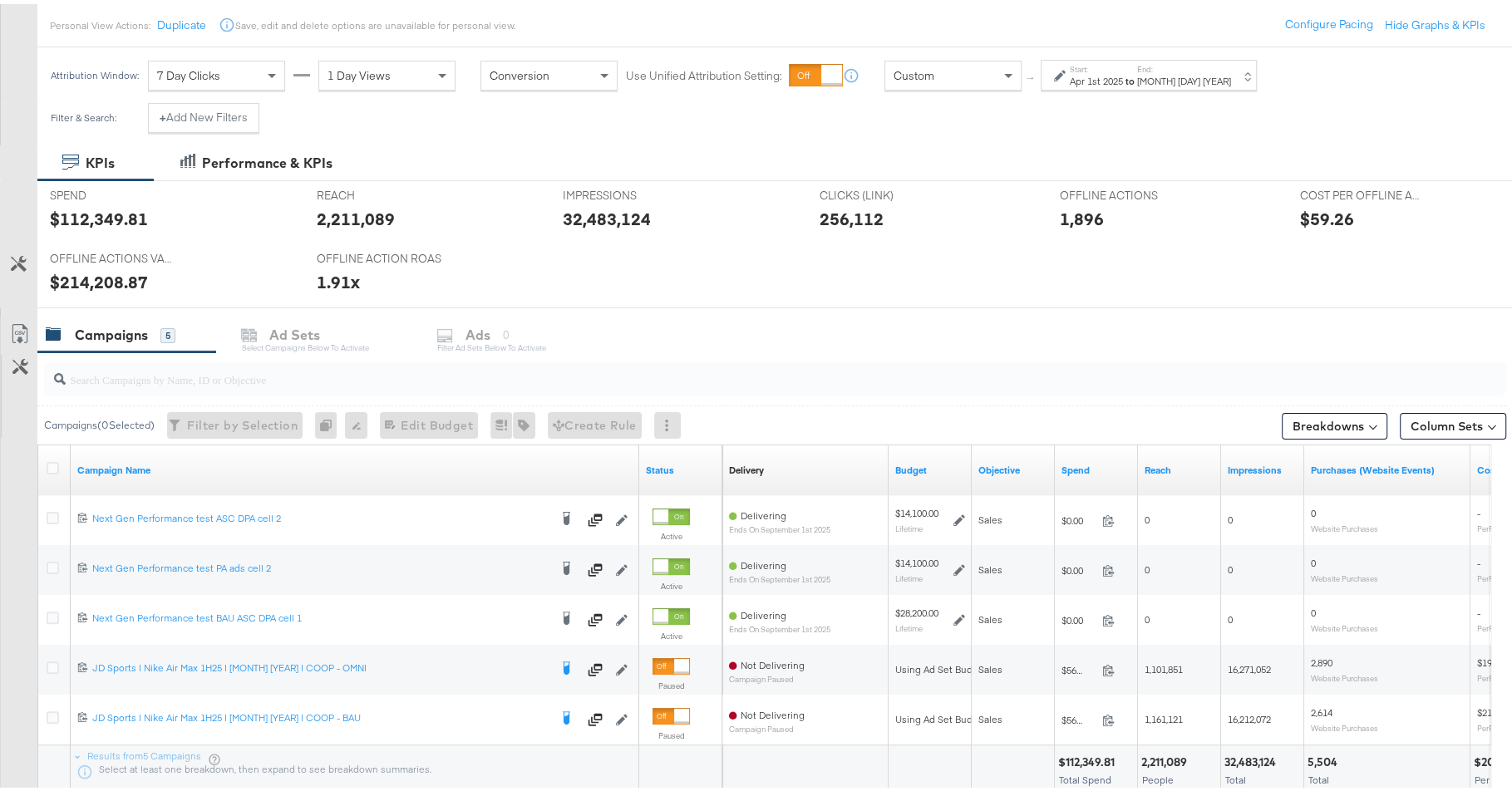 scroll, scrollTop: 192, scrollLeft: 0, axis: vertical 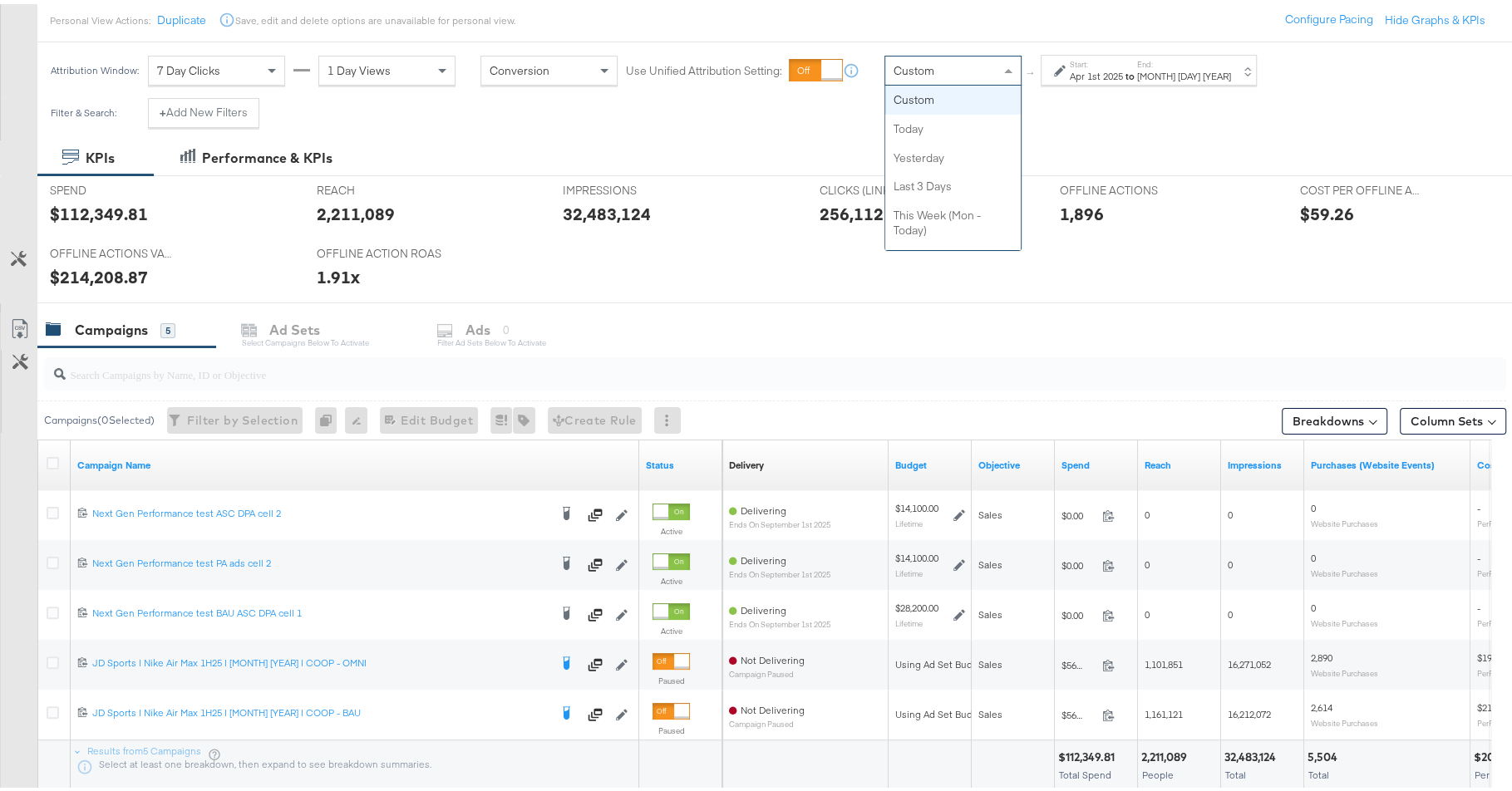 drag, startPoint x: 932, startPoint y: 72, endPoint x: 942, endPoint y: 120, distance: 49.0306 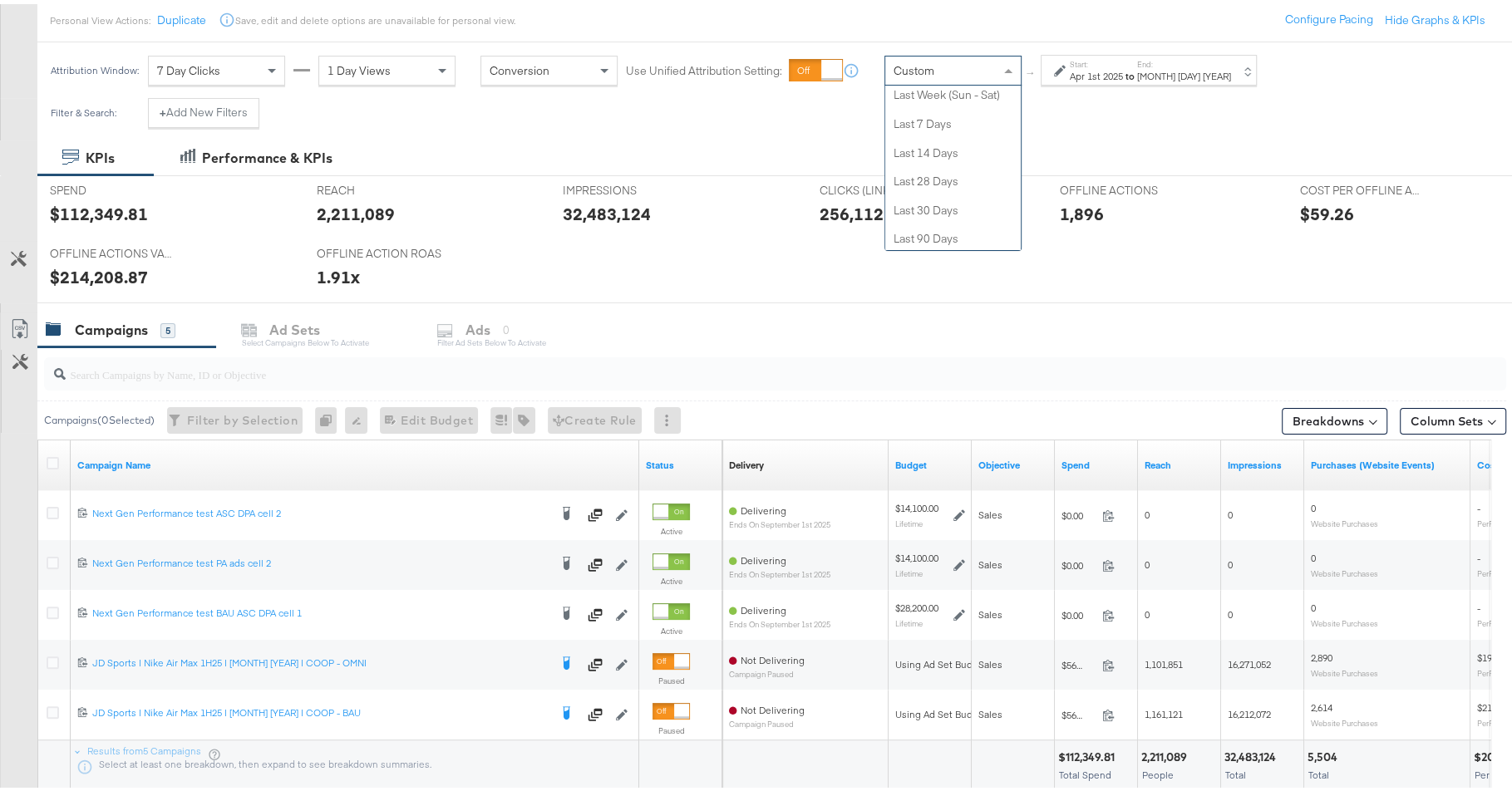 scroll, scrollTop: 252, scrollLeft: 0, axis: vertical 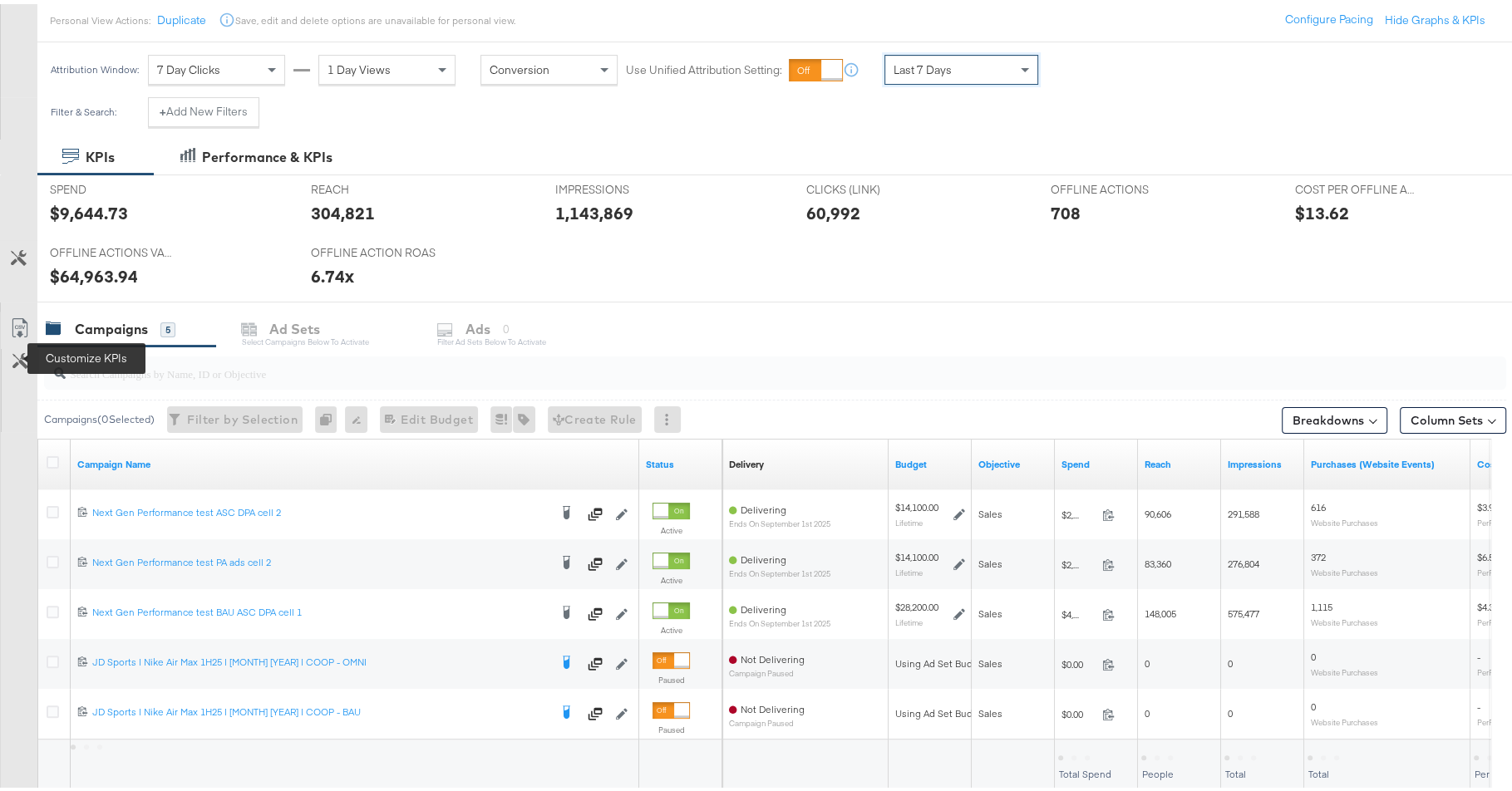 click 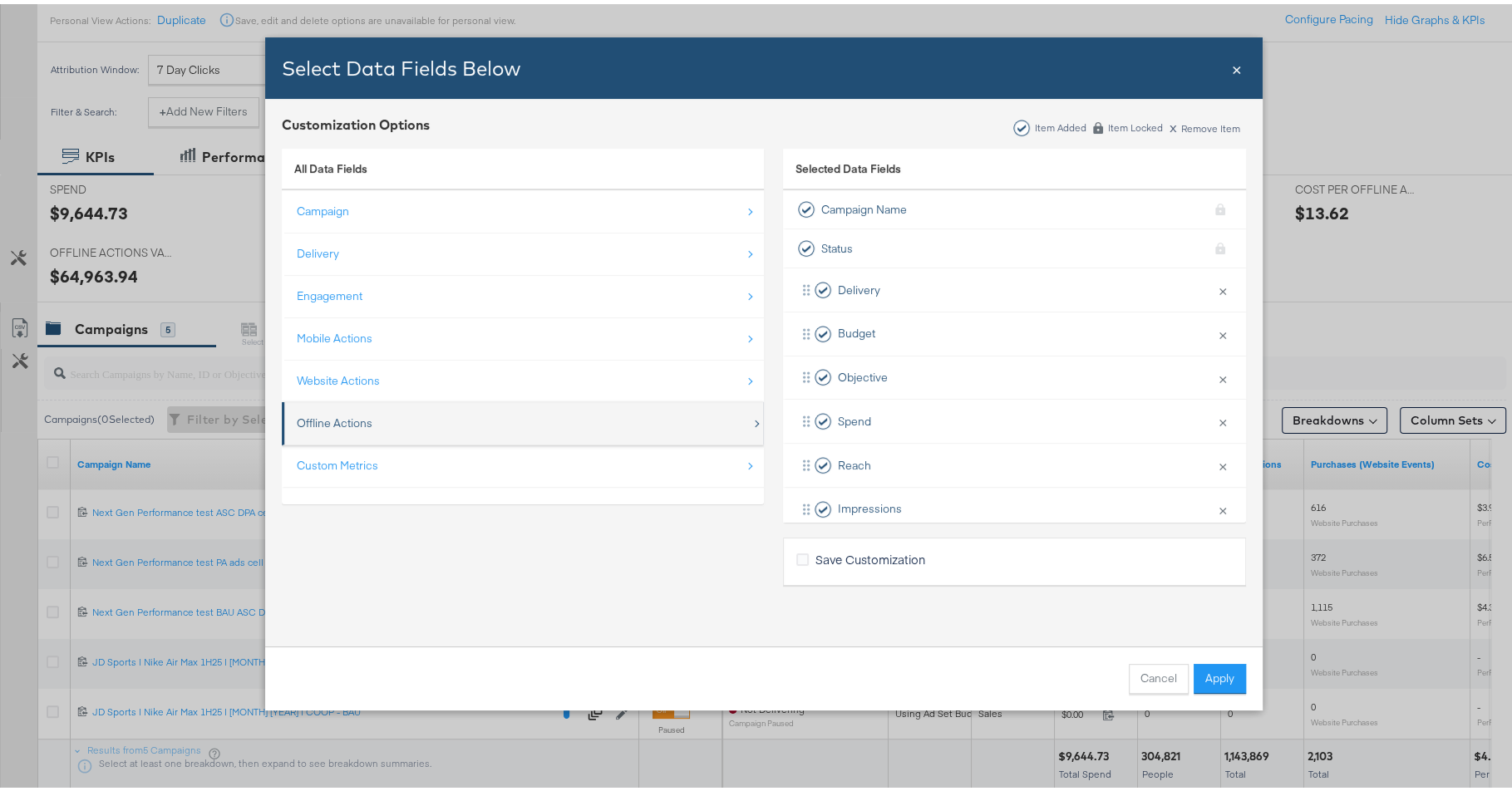 click on "Offline Actions" at bounding box center (524, 419) 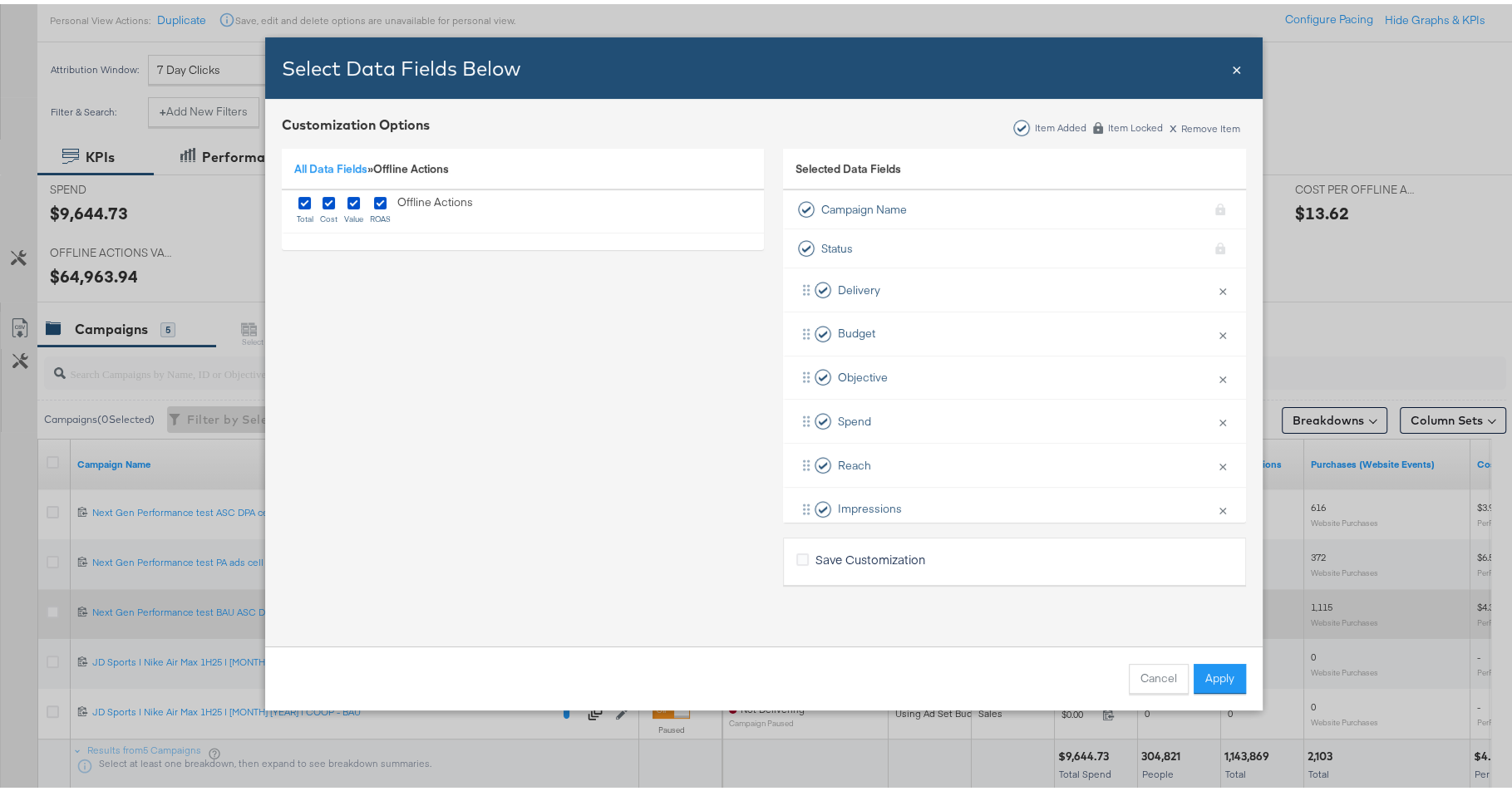 drag, startPoint x: 1132, startPoint y: 674, endPoint x: 1169, endPoint y: 587, distance: 94.541 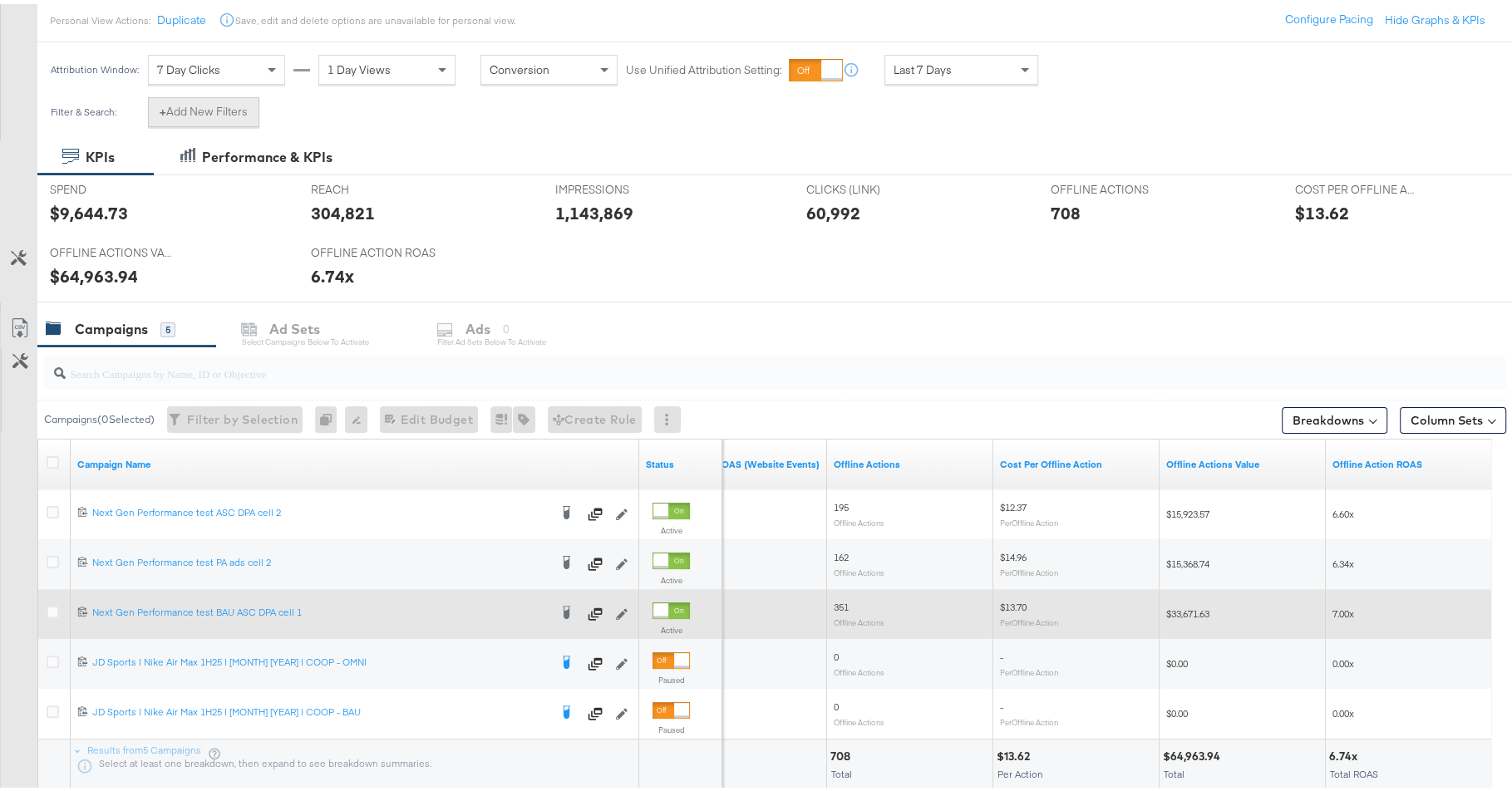click on "Attribution Window: 7 Day Clicks 1 Day Views Conversion Use Unified Attribution Setting: If you set use unified attribution setting, your query's conversion metric attribution and campaign optimization will use the attribution setting of the ad object(s) being queried — a single period of time during which conversions are credited to ads and used to inform campaign optimization. Last 7 Days" at bounding box center [548, 66] 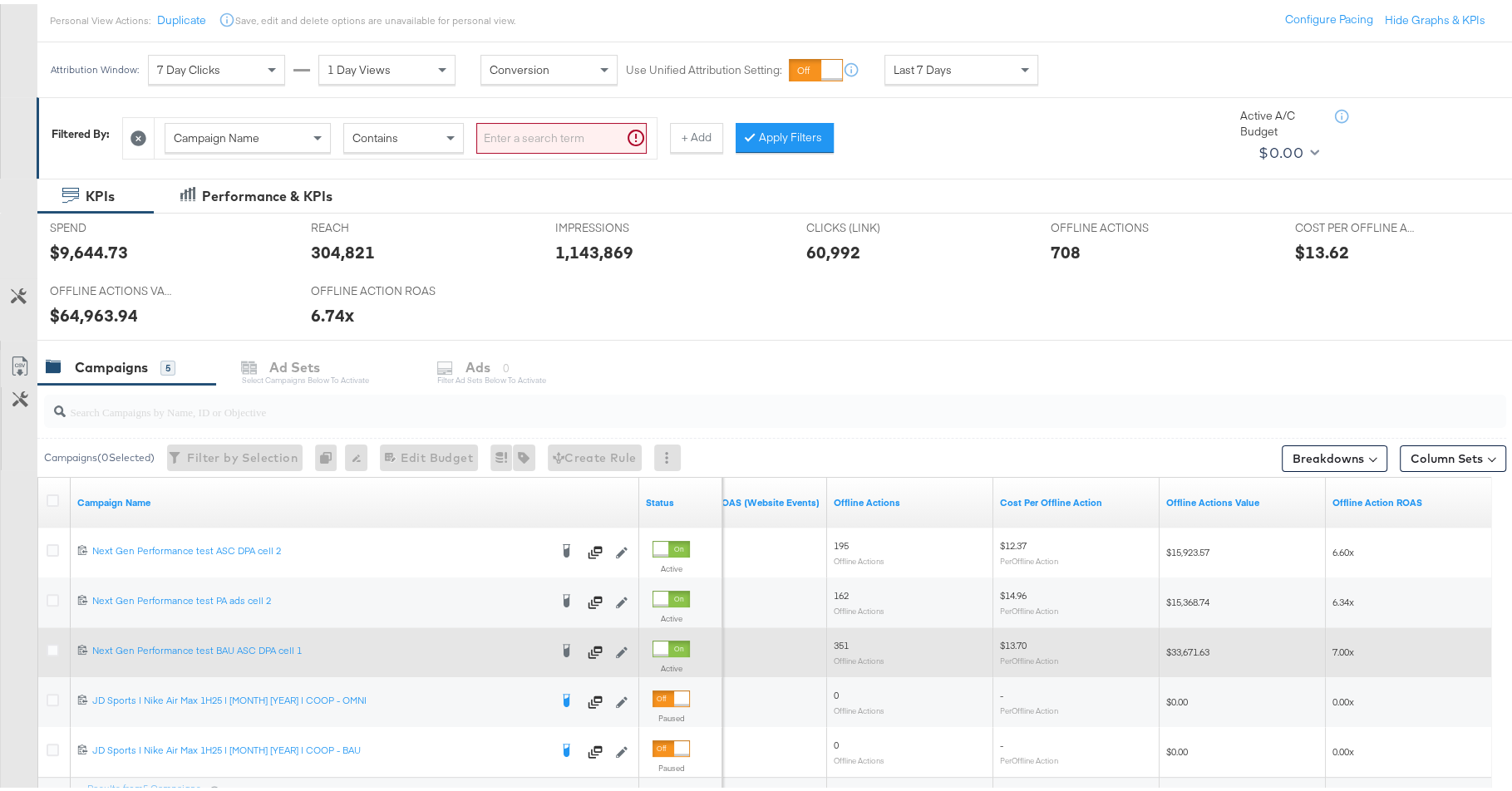 click on "Campaign Name Contains" at bounding box center (406, 134) 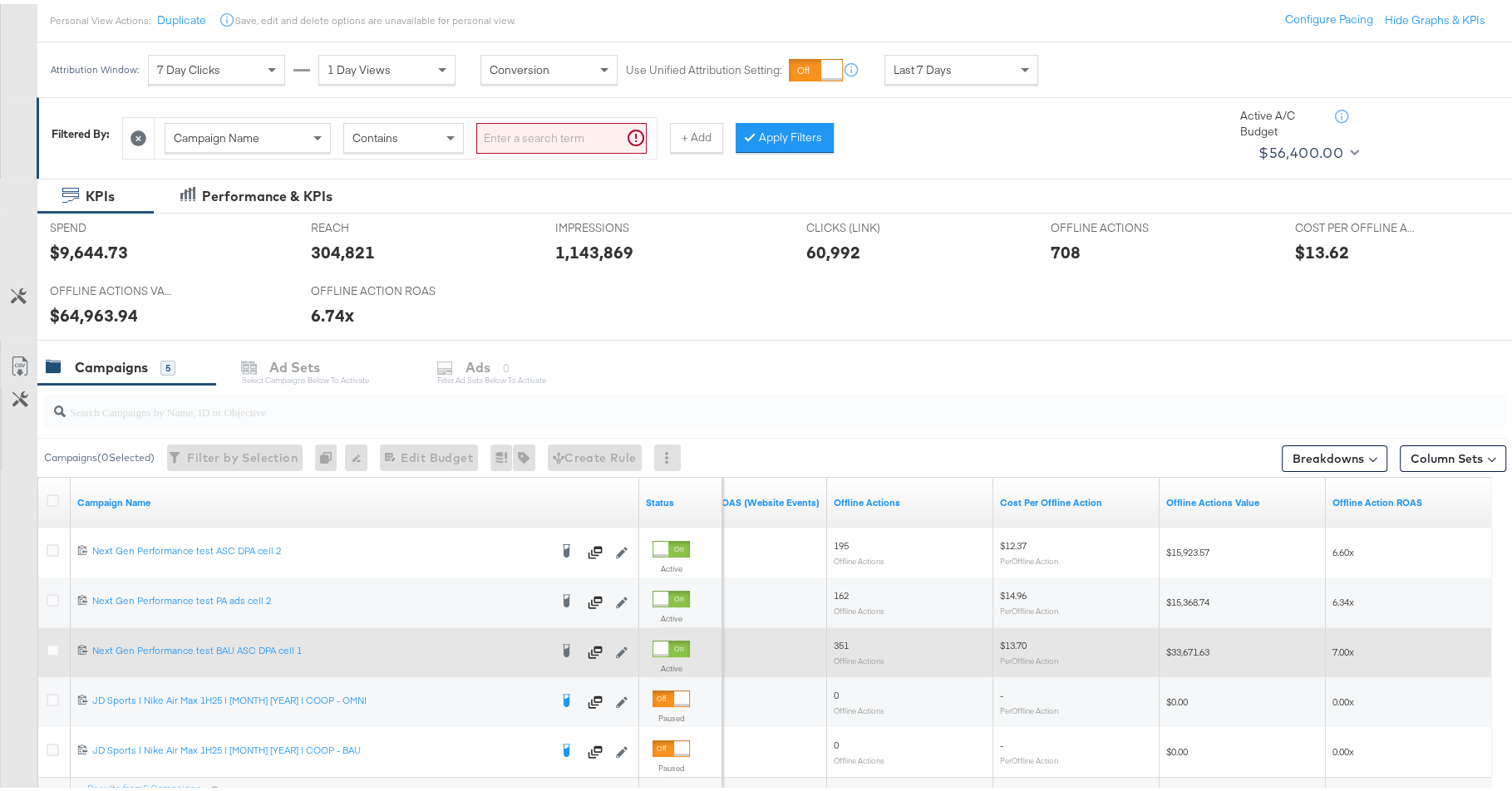 click on "Campaign Name" at bounding box center [248, 134] 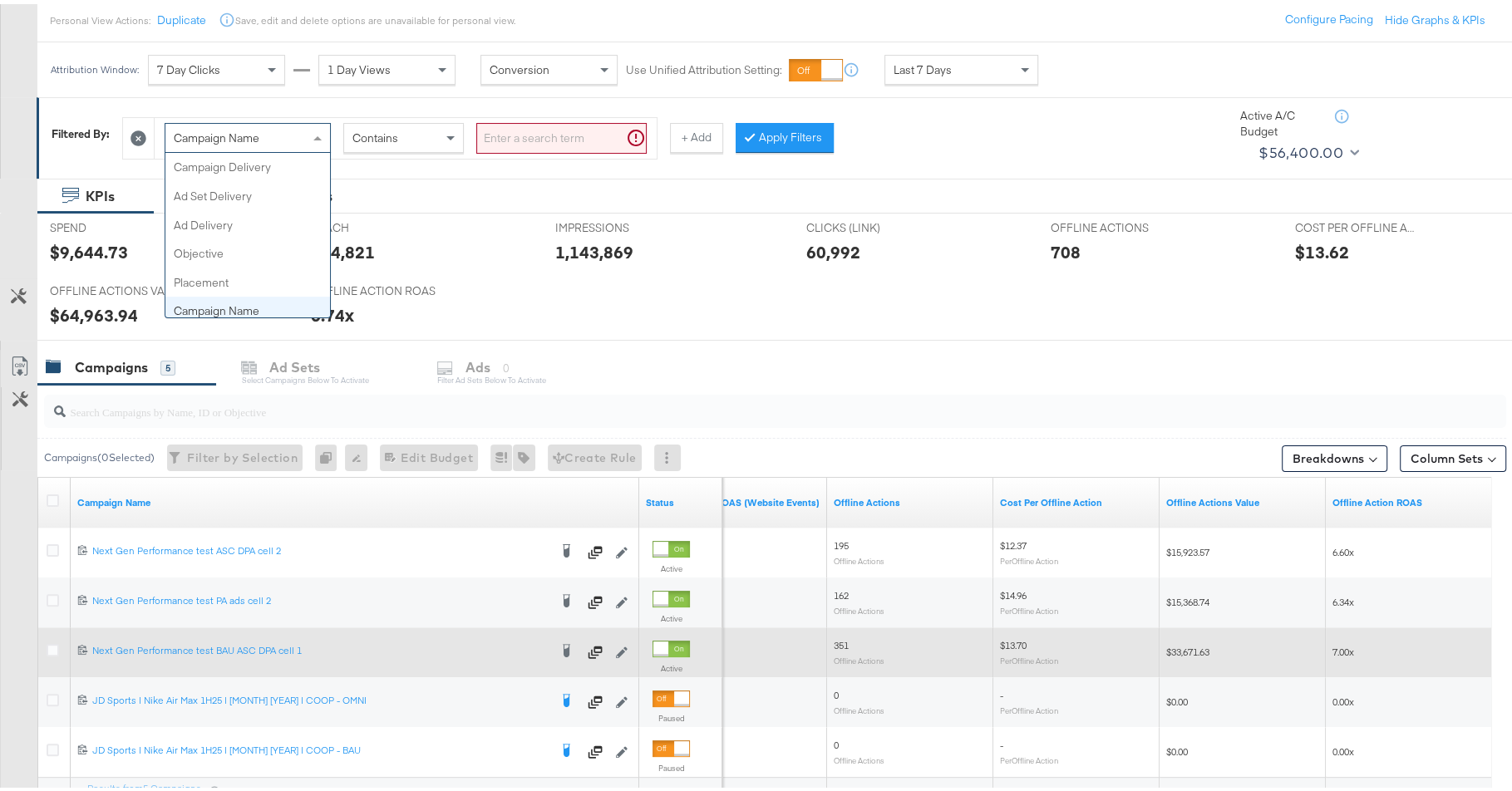 scroll, scrollTop: 143, scrollLeft: 0, axis: vertical 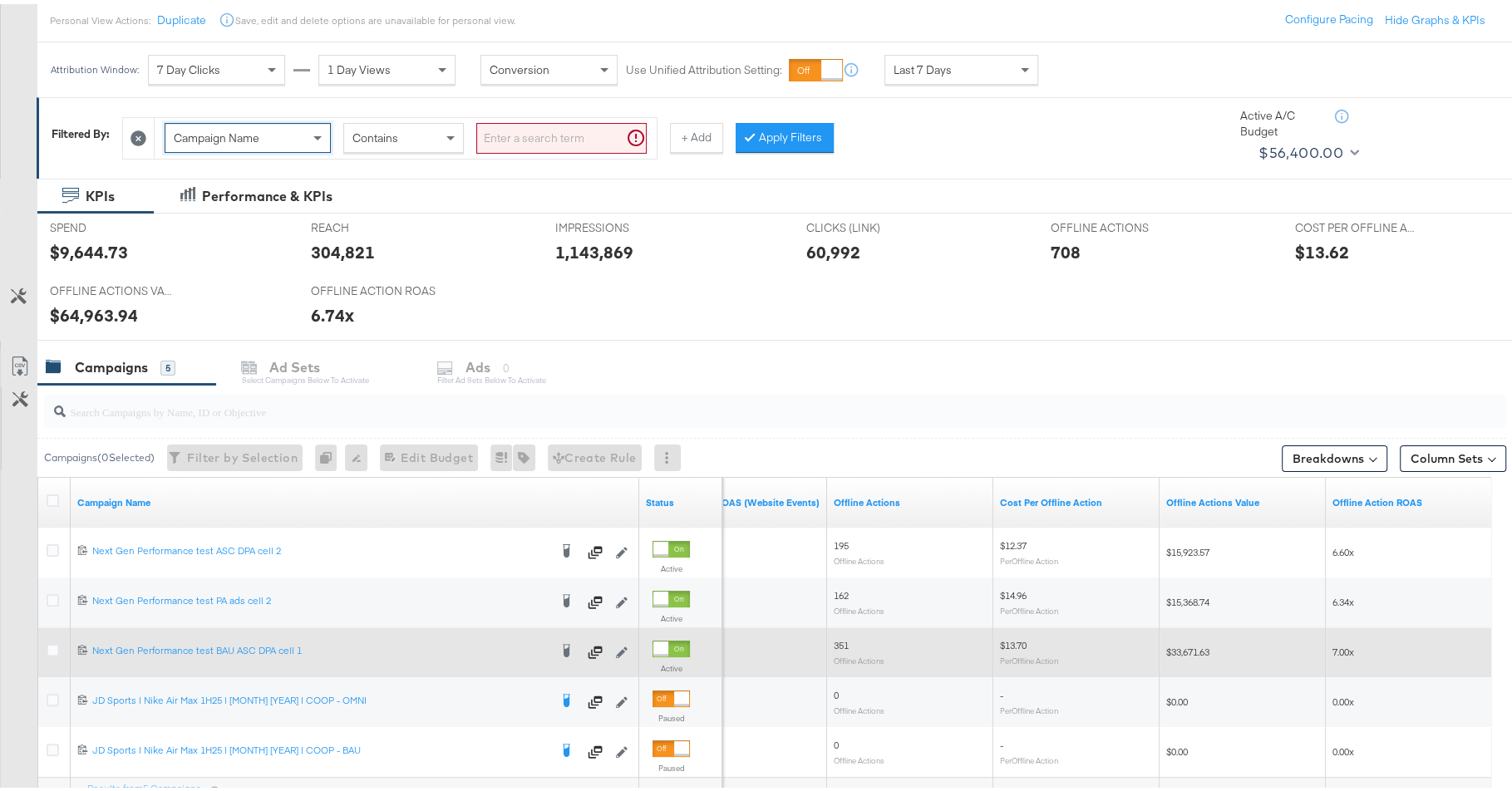 click on "Campaign Name" at bounding box center [248, 134] 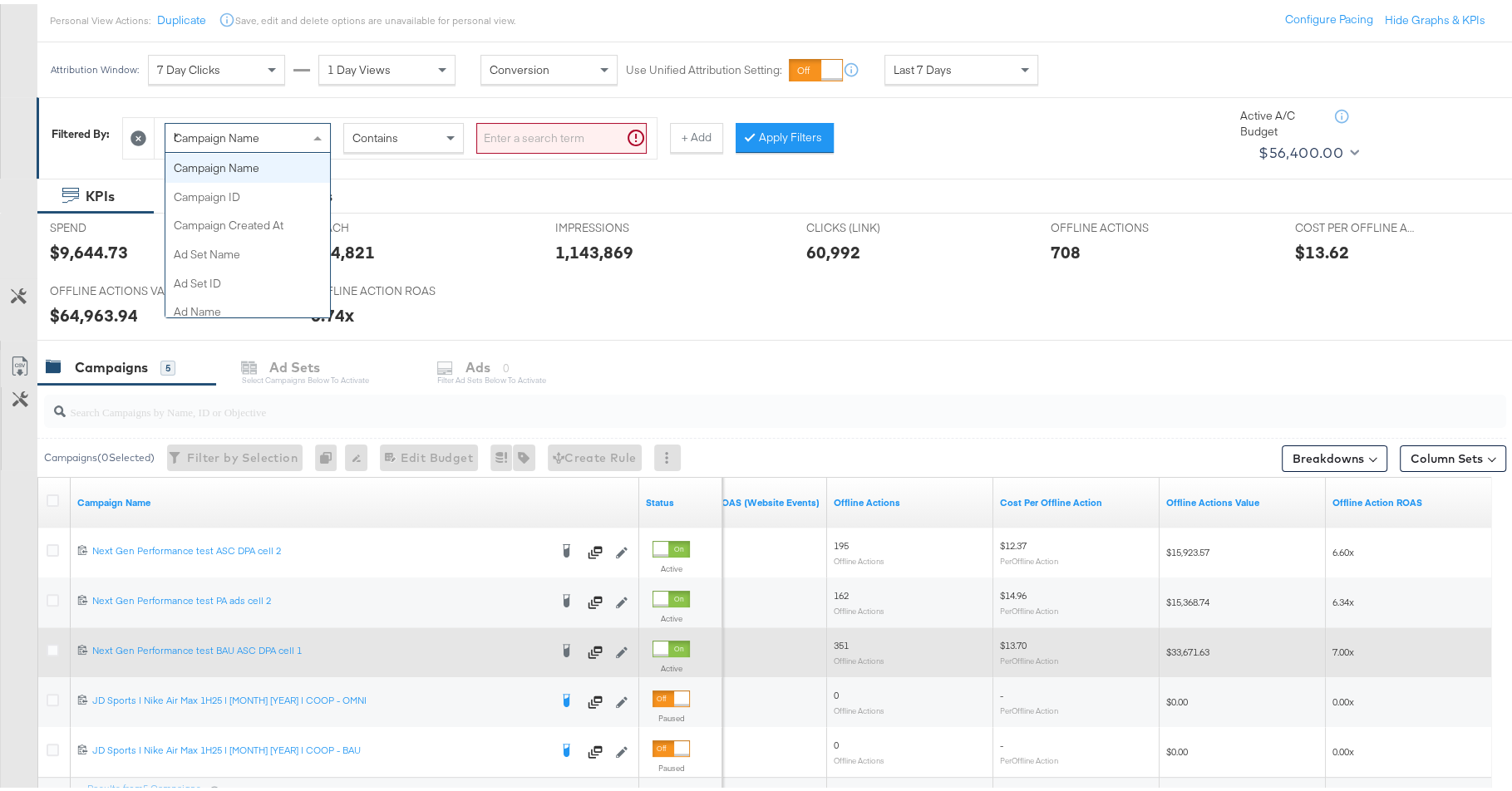 scroll, scrollTop: 0, scrollLeft: 0, axis: both 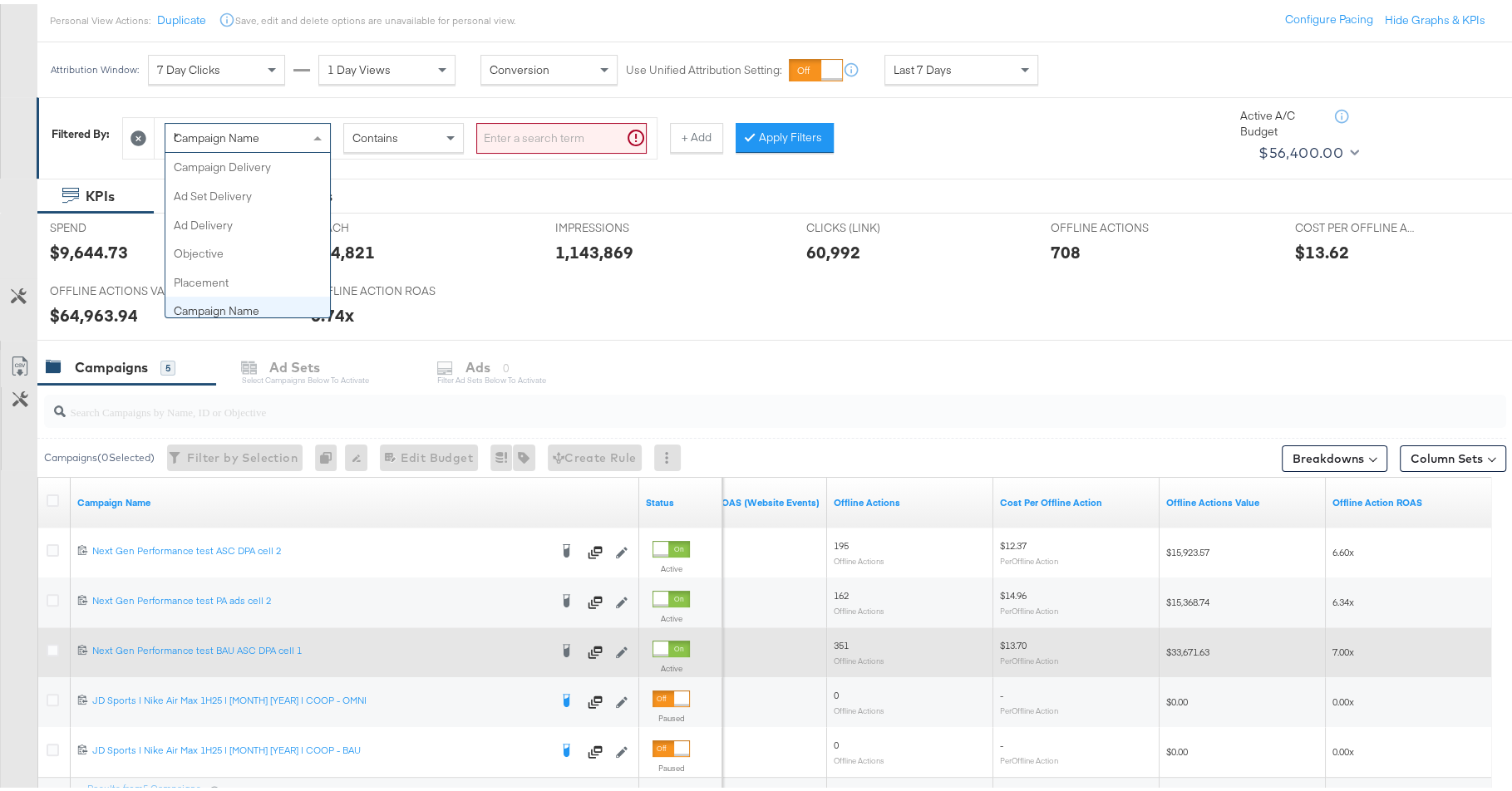 type on "had" 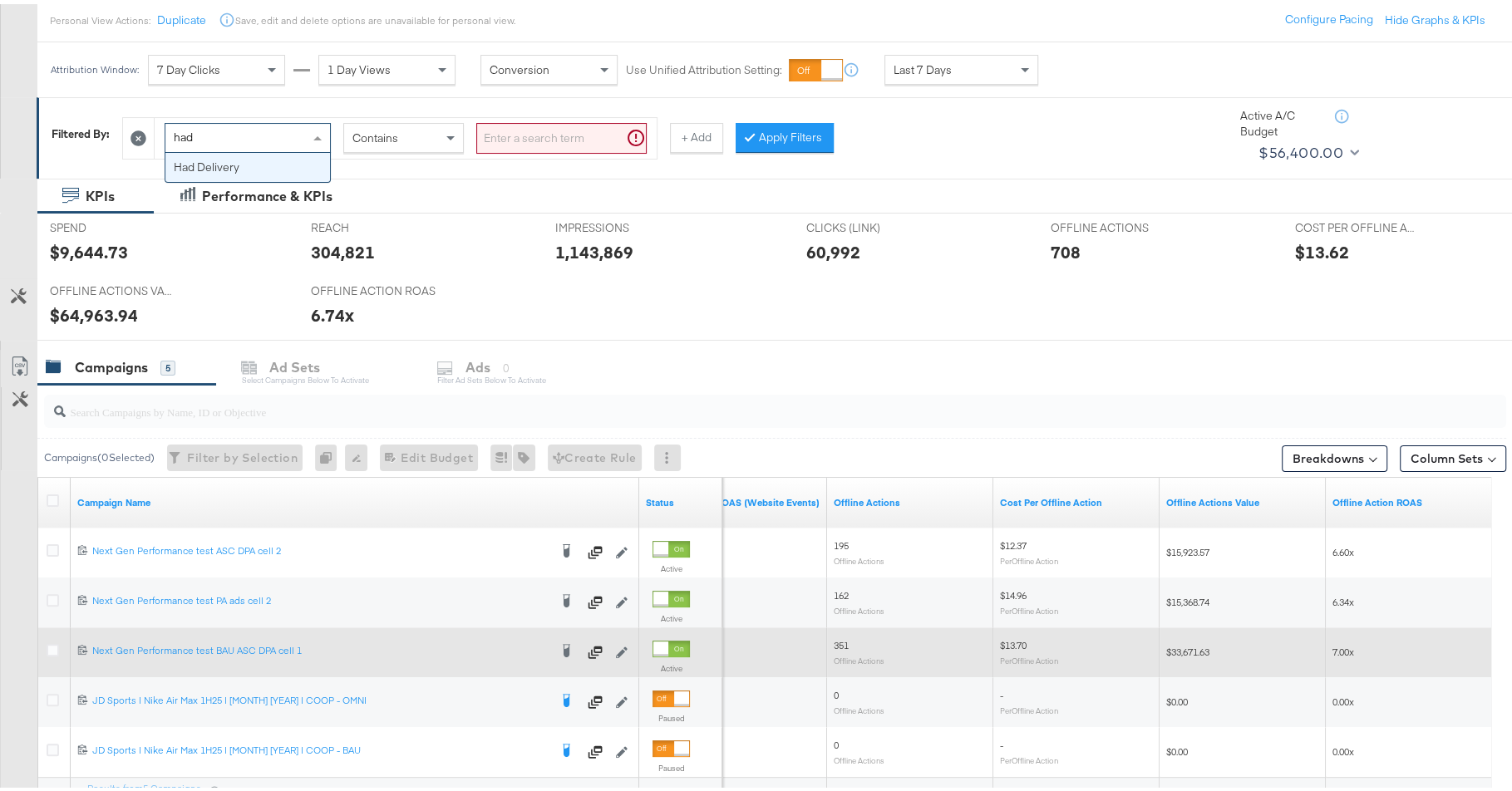 type 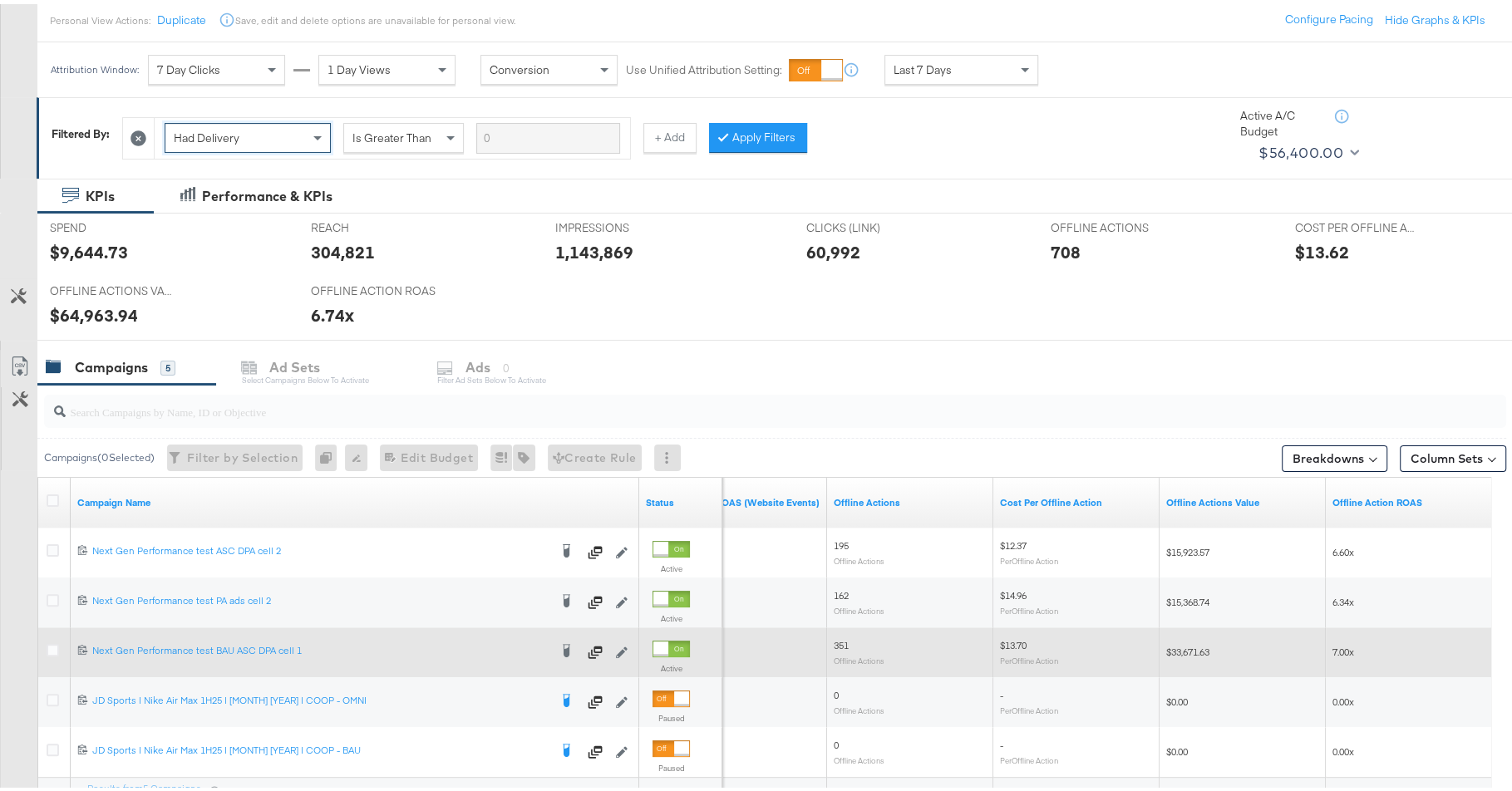 click on "Apply Filters" at bounding box center (758, 134) 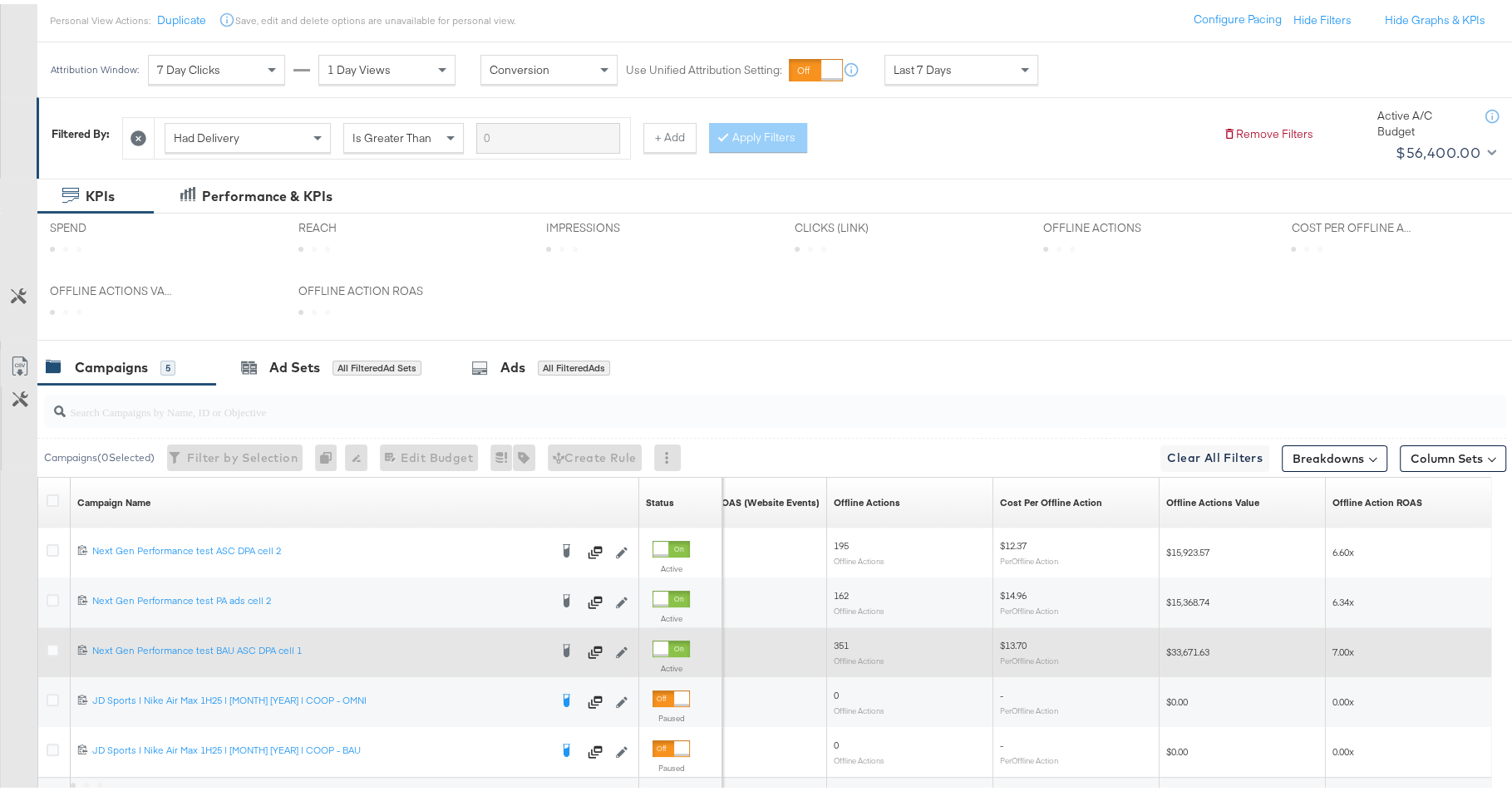 scroll, scrollTop: 225, scrollLeft: 0, axis: vertical 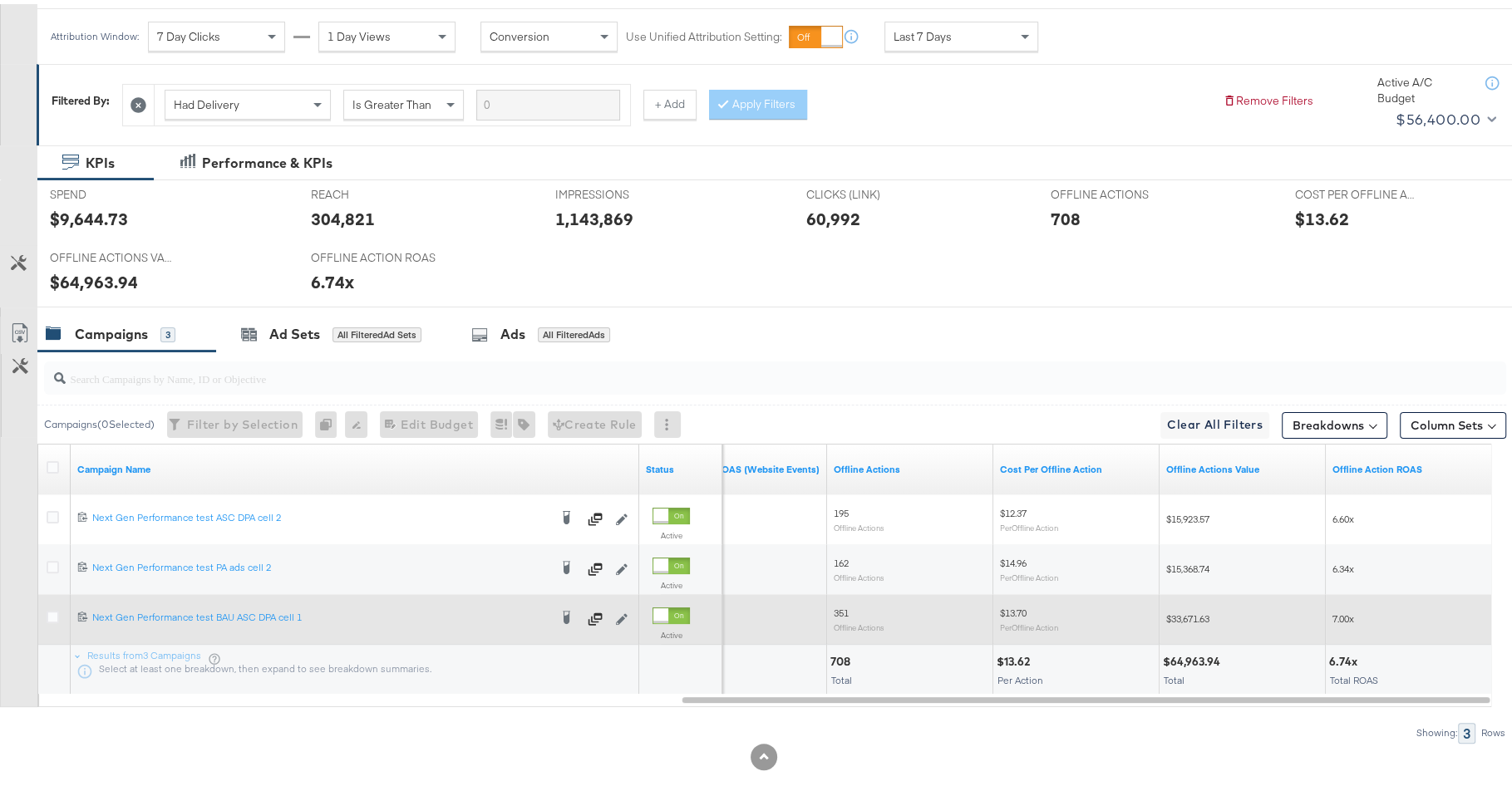 click at bounding box center [719, 367] 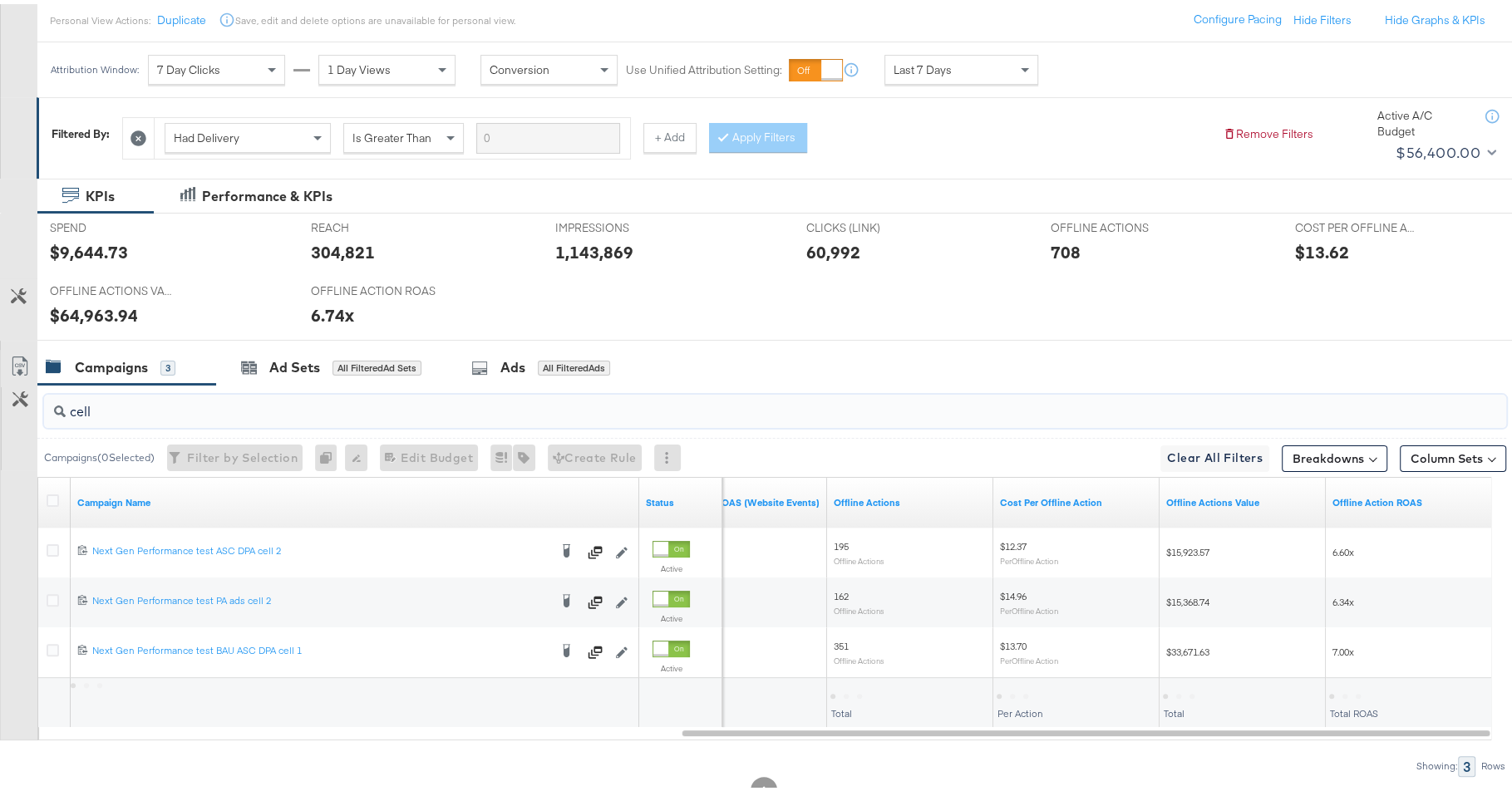 scroll, scrollTop: 225, scrollLeft: 0, axis: vertical 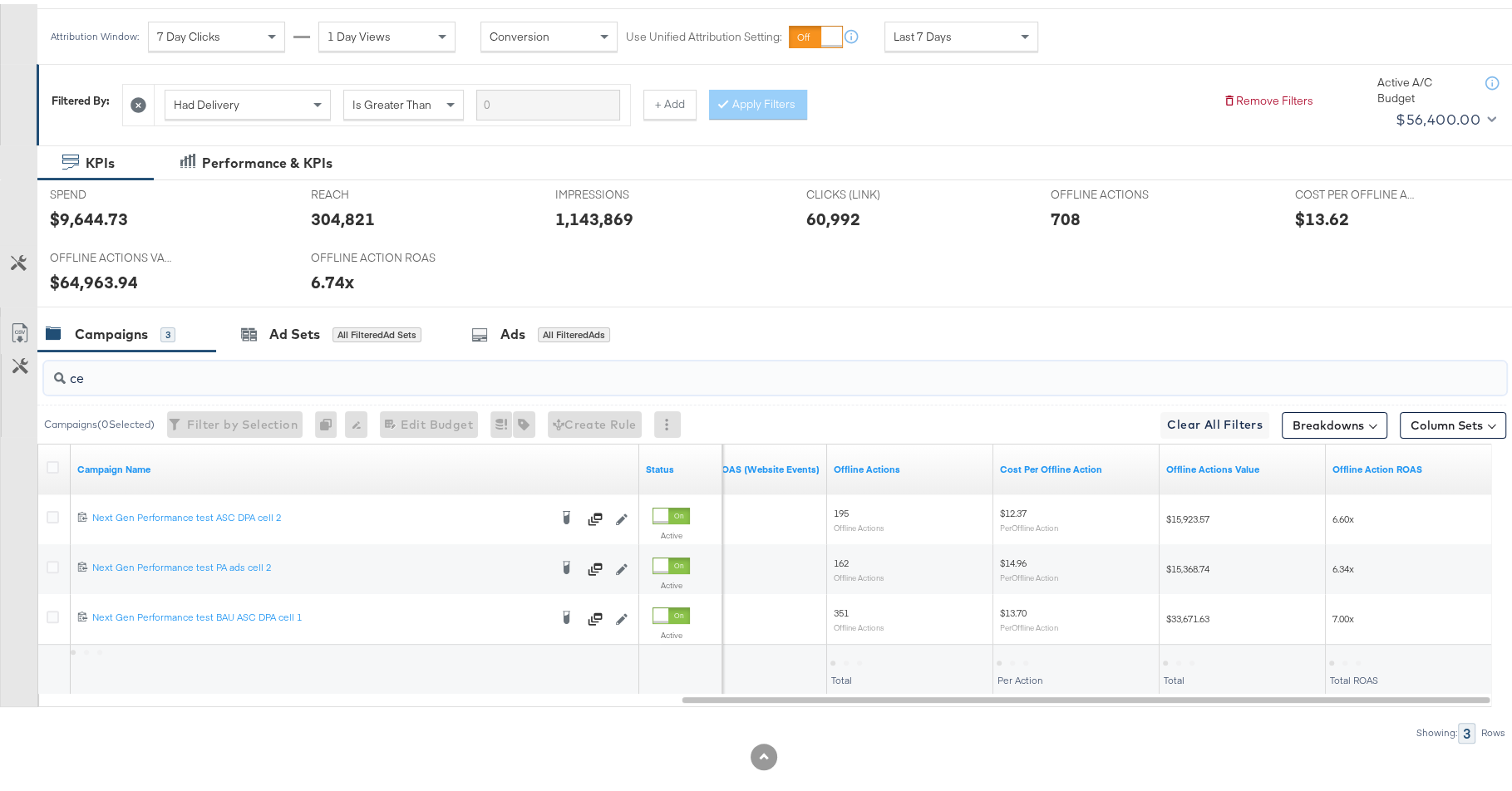 type on "c" 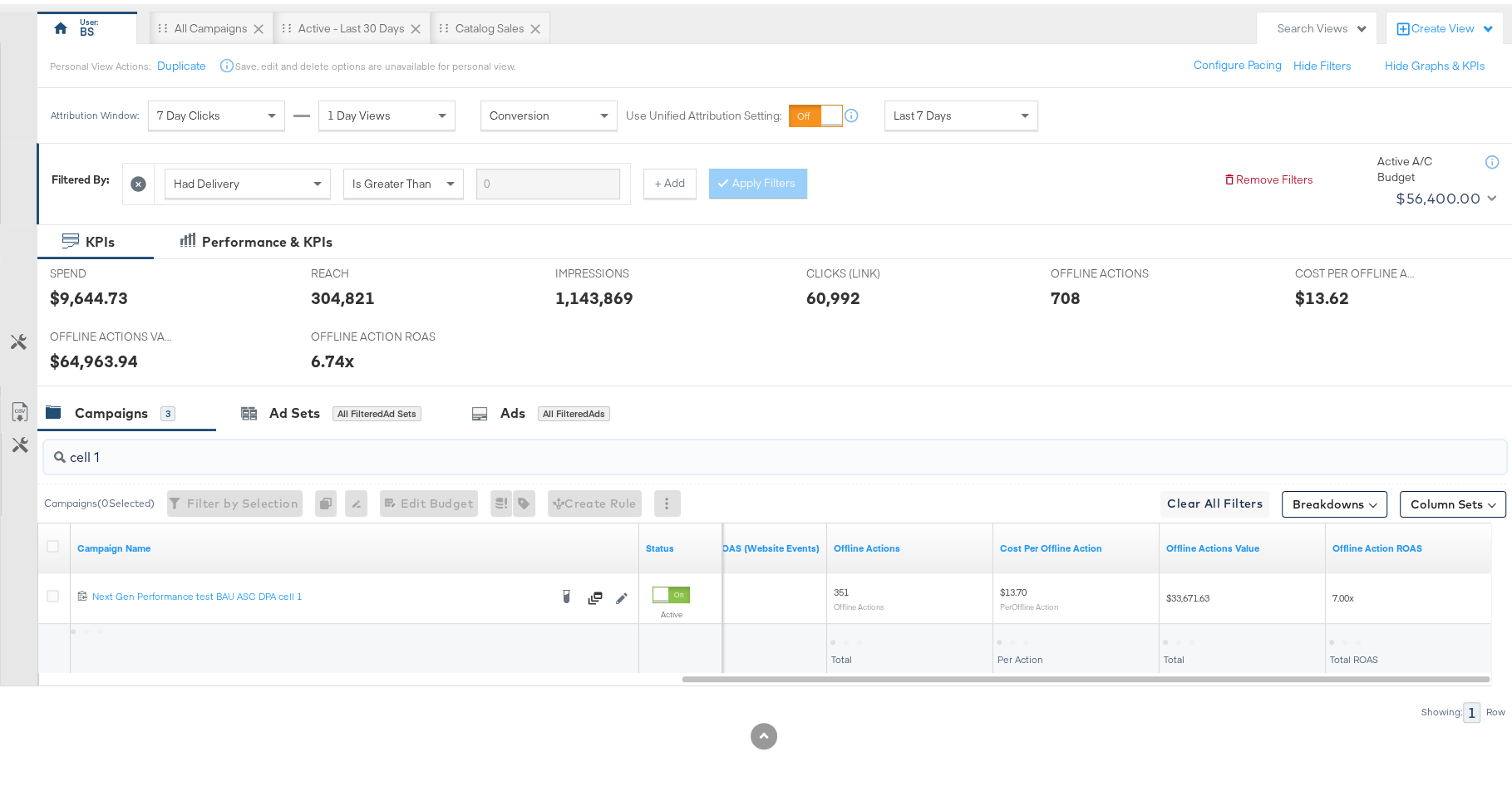 scroll, scrollTop: 142, scrollLeft: 0, axis: vertical 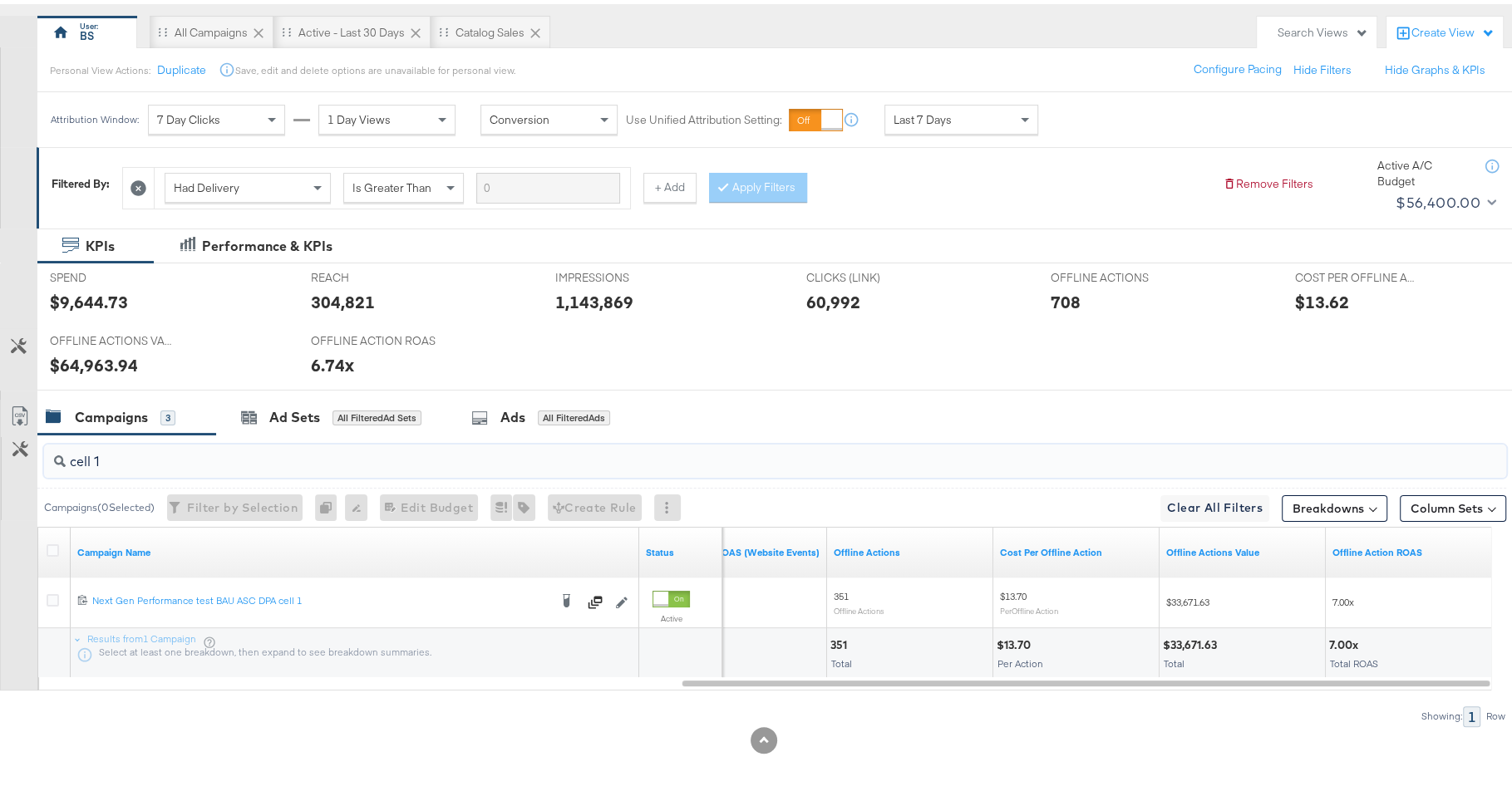 click on "cell 1" at bounding box center [719, 450] 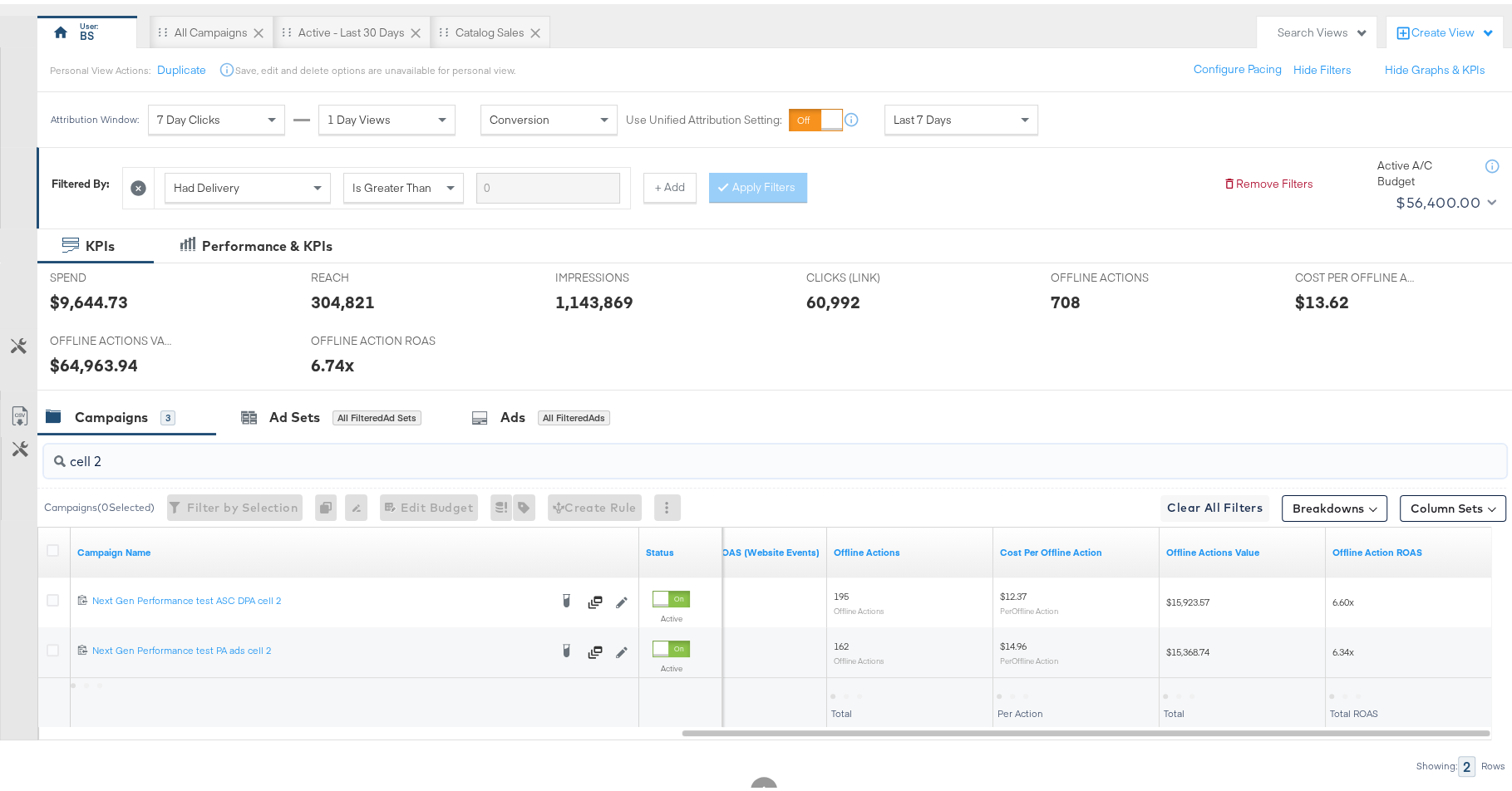 scroll, scrollTop: 192, scrollLeft: 0, axis: vertical 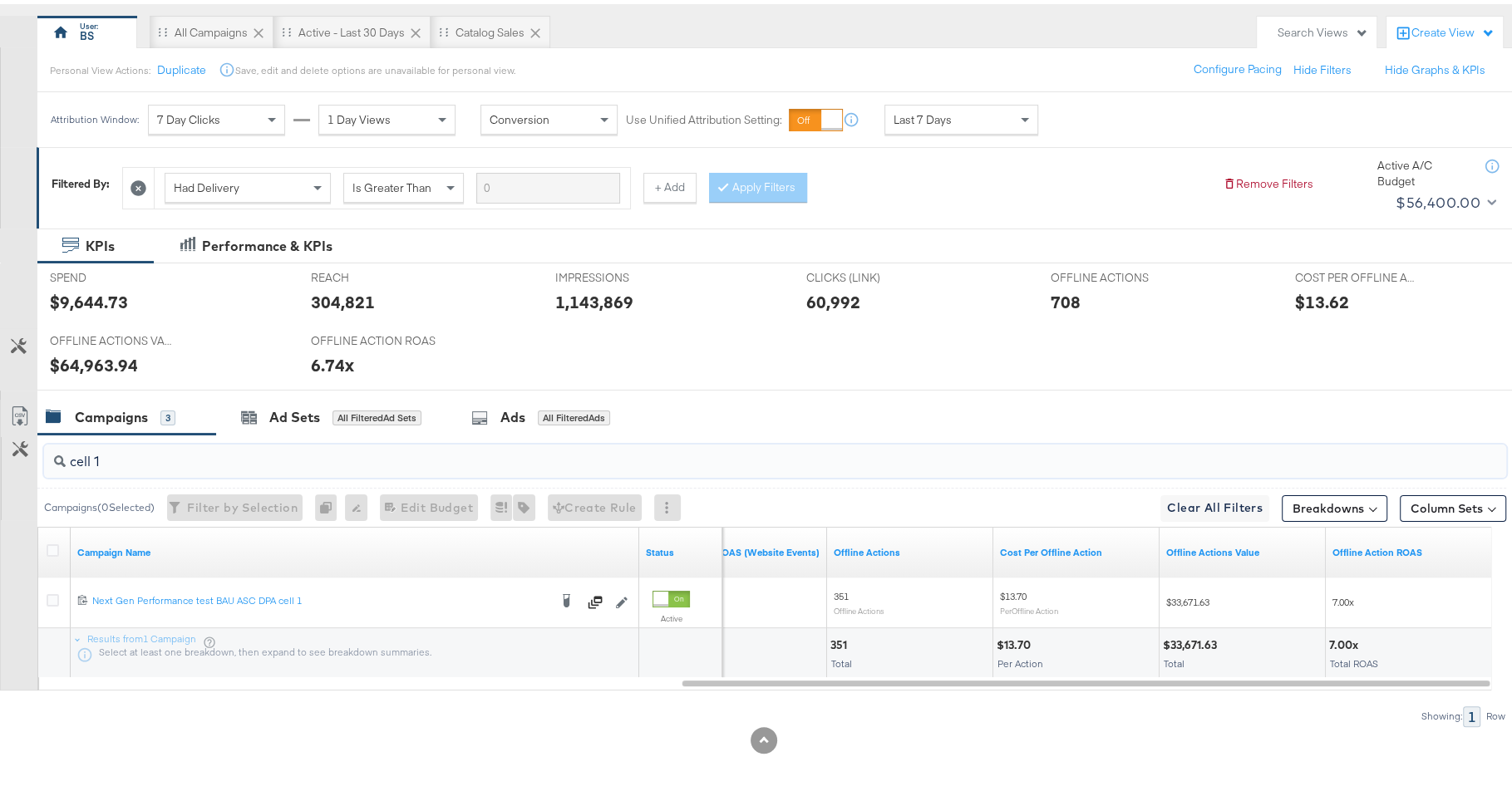 click on "SPEND SPEND $9,644.73 REACH REACH 304,821 IMPRESSIONS IMPRESSIONS 1,143,869 CLICKS (LINK) CLICKS (LINK) 60,992 OFFLINE ACTIONS OFFLINE ACTIONS 708 COST PER OFFLINE ACTION COST PER OFFLINE ACTION $13.62 OFFLINE ACTIONS VALUE OFFLINE ACTIONS VALUE $64,963.94 OFFLINE ACTION ROAS OFFLINE ACTION ROAS 6.74x" at bounding box center (782, 322) 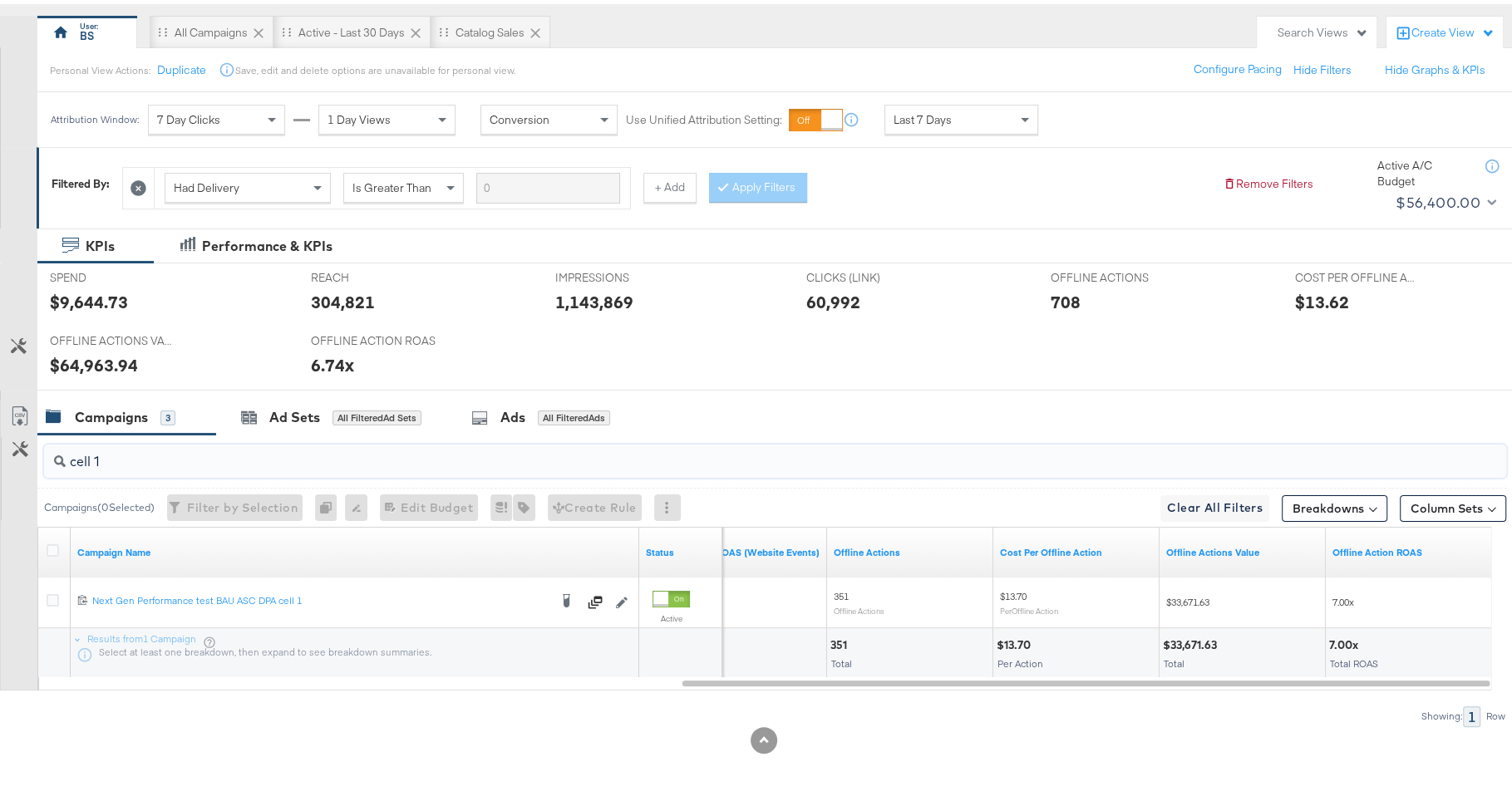 click on "cell 1" at bounding box center [719, 450] 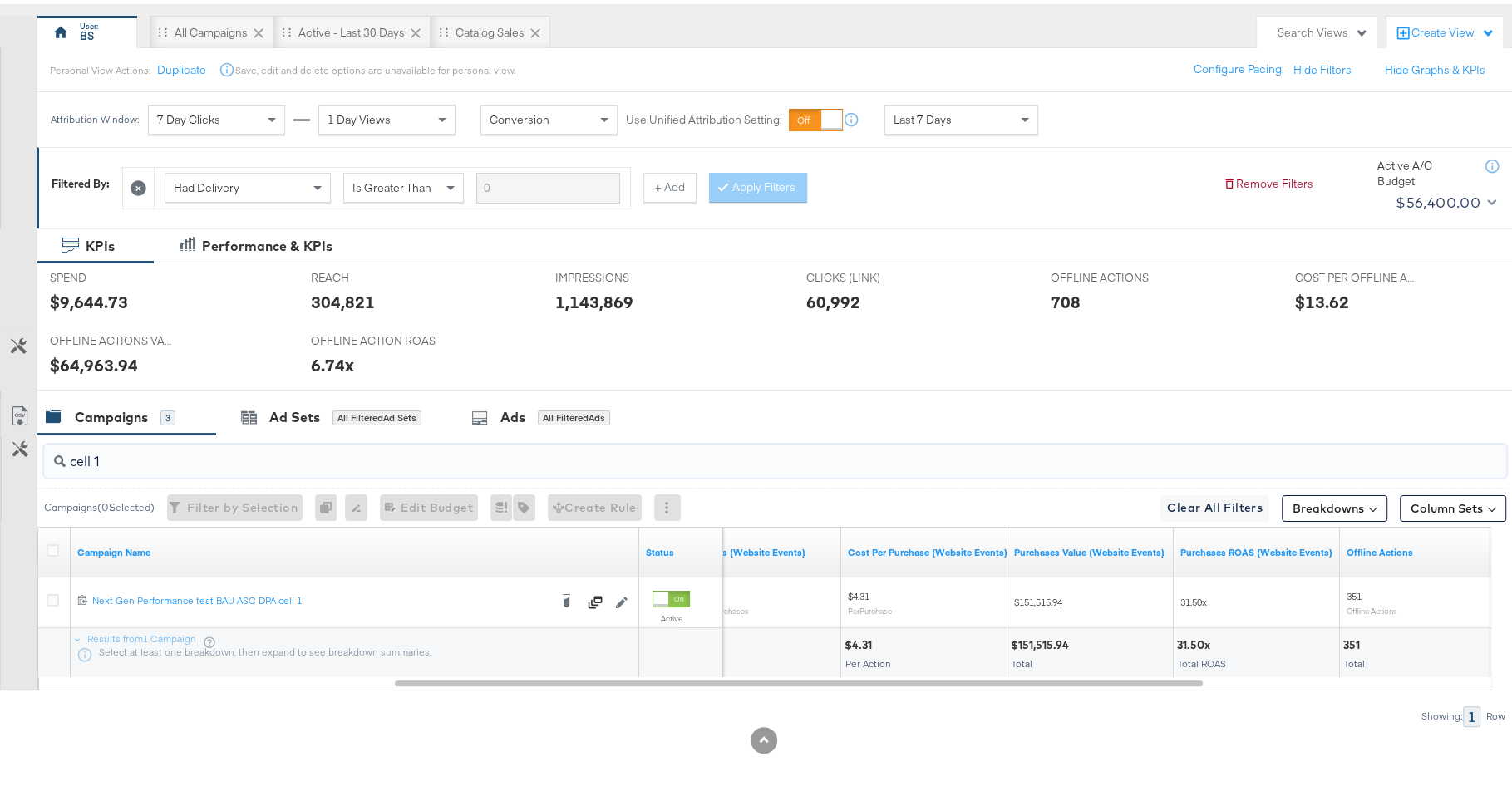 type on "cell 1" 